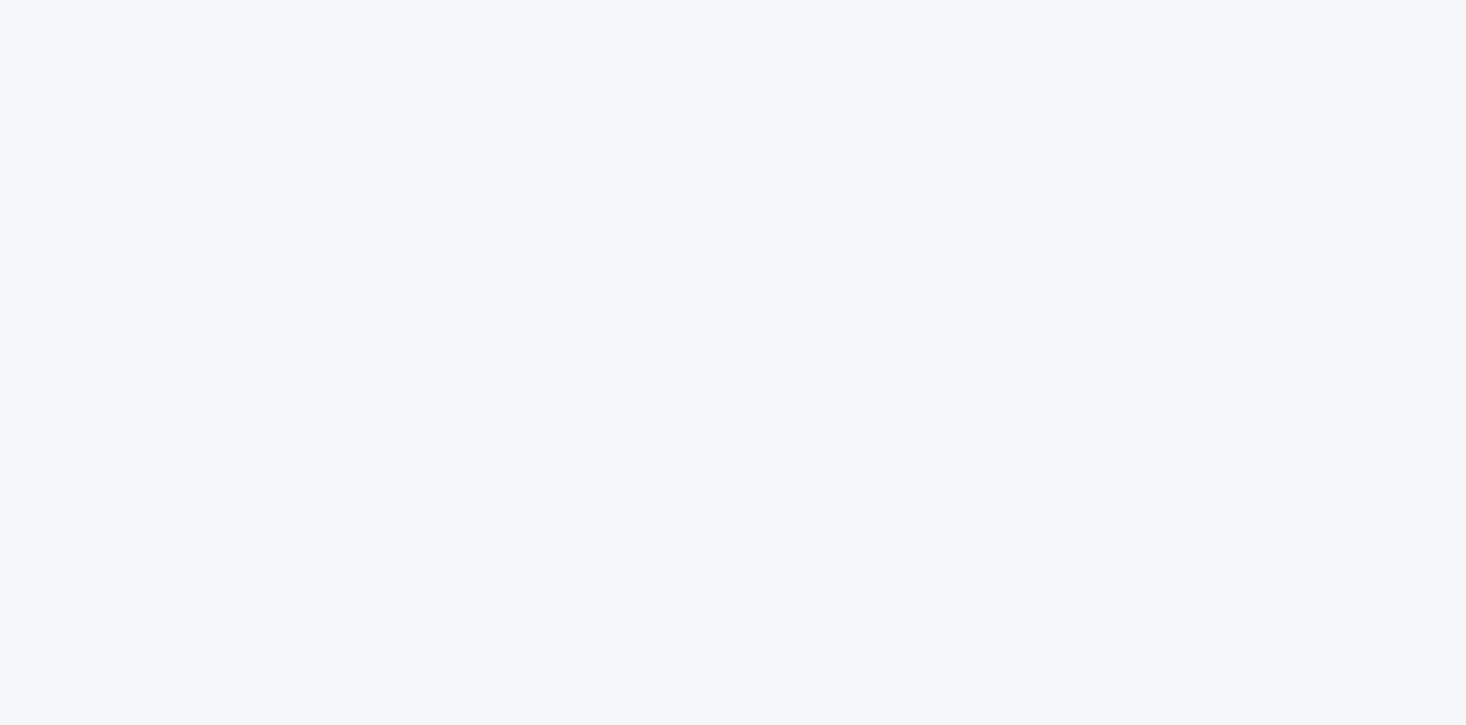 scroll, scrollTop: 0, scrollLeft: 0, axis: both 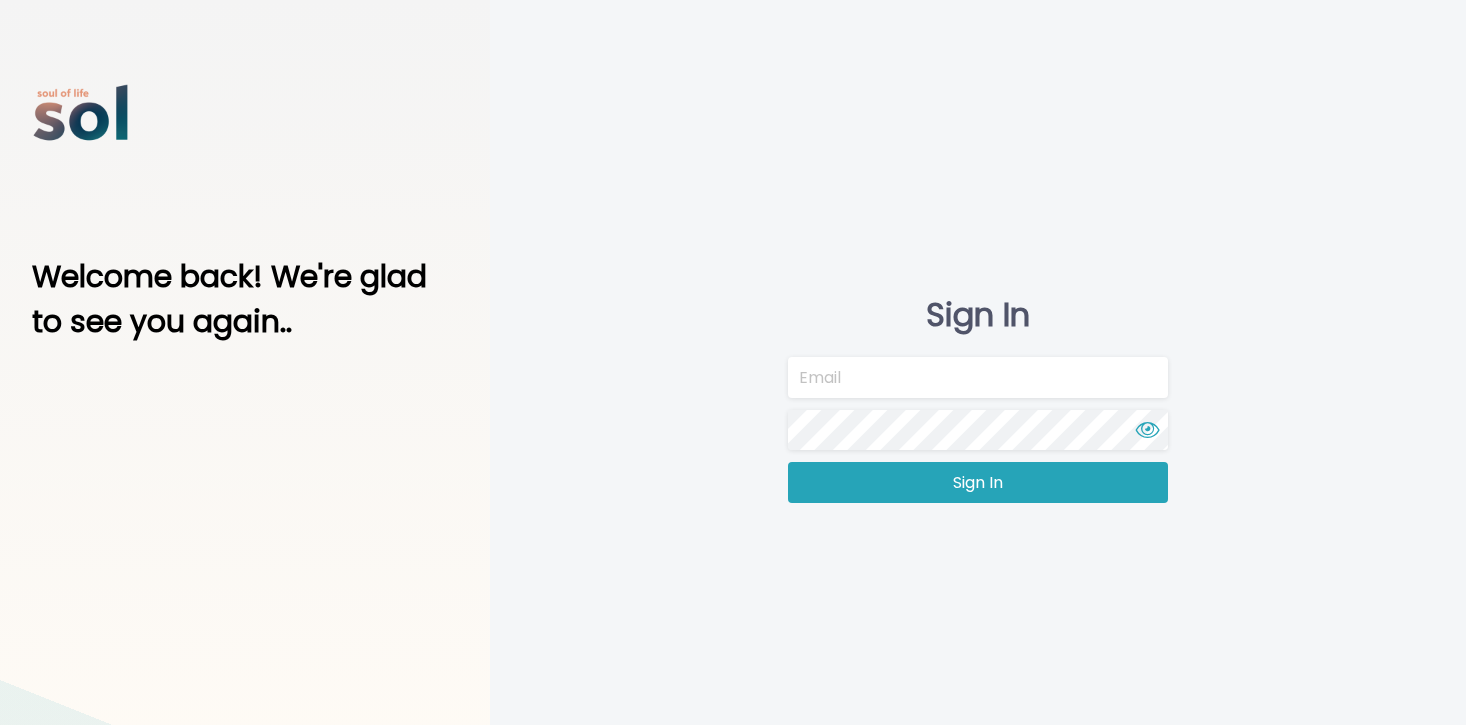 type on "team@soltv.co" 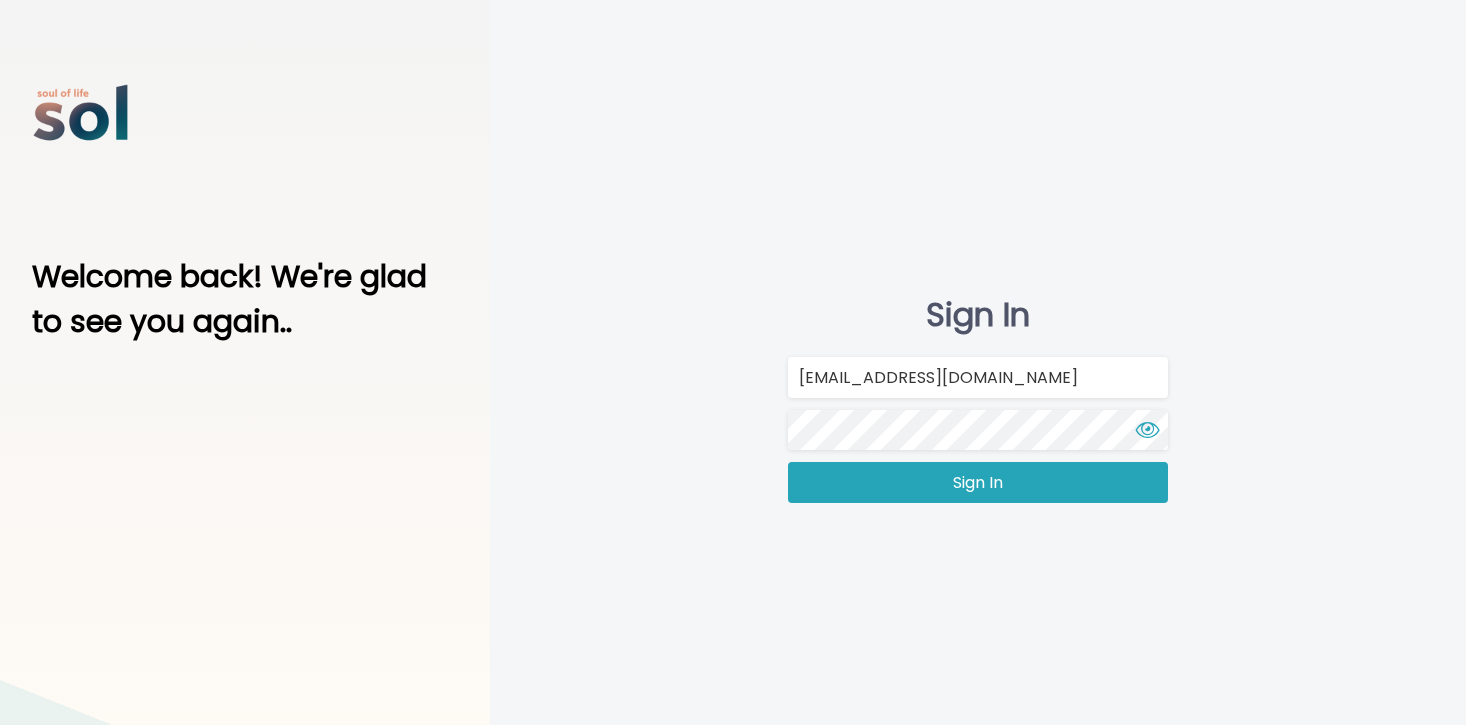 click on "Sign In team@soltv.co  Sign In" at bounding box center (978, 400) 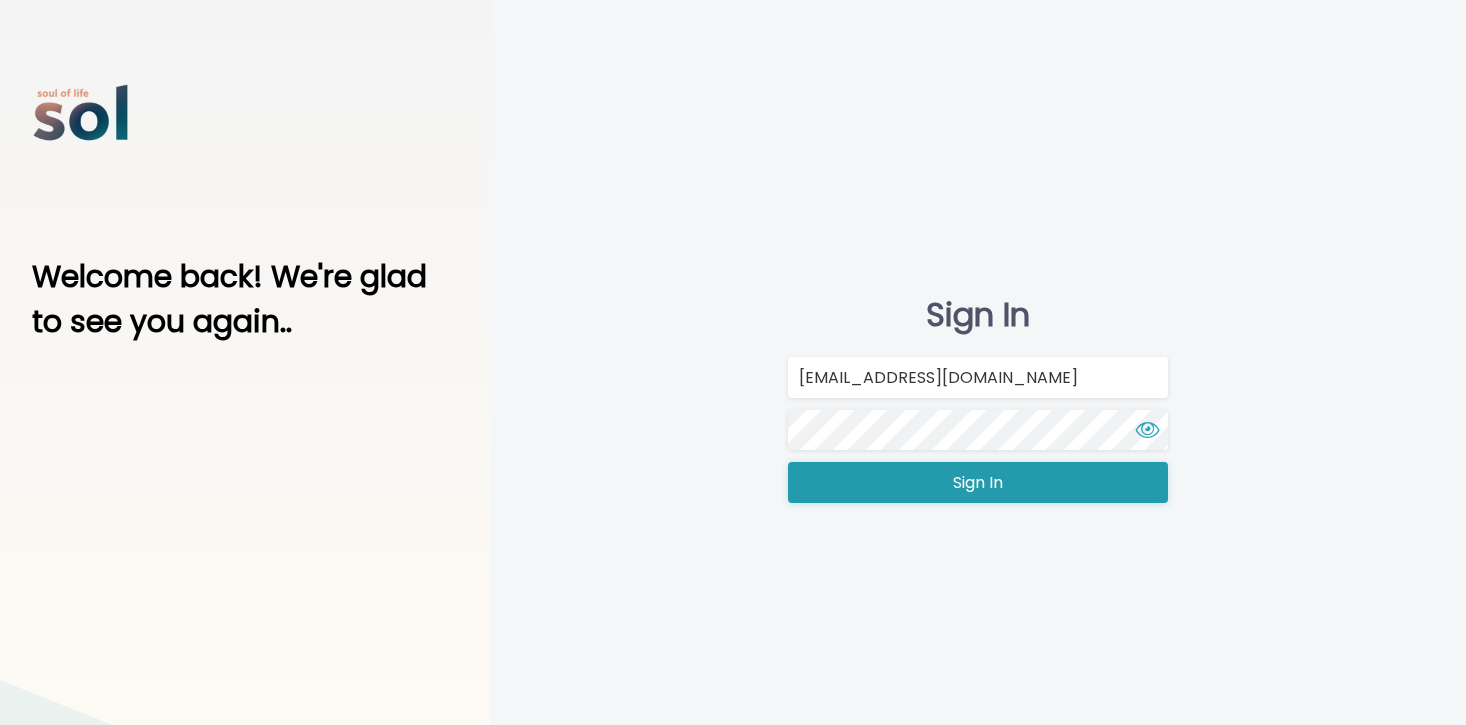 click on "Sign In" at bounding box center [978, 482] 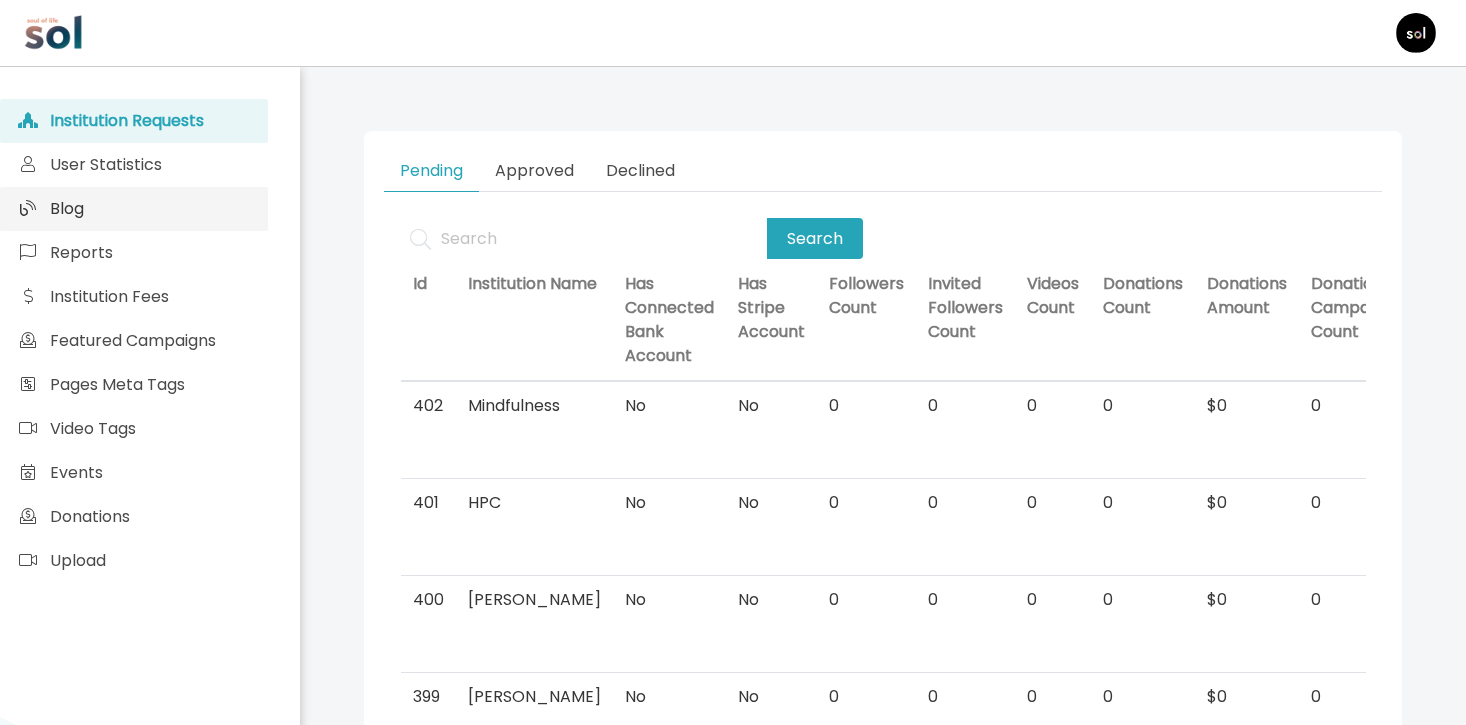 click on "Blog" at bounding box center (134, 209) 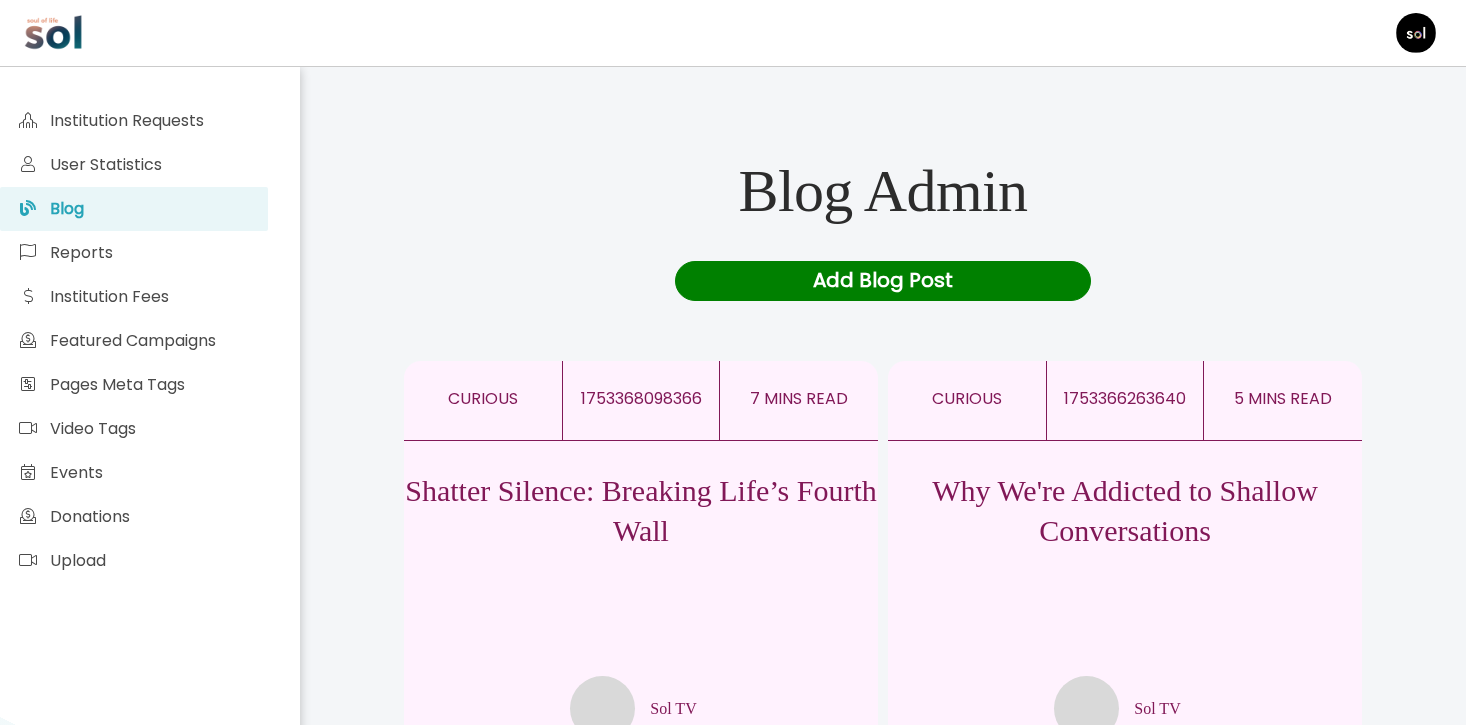 click on "Why We're Addicted to Shallow Conversations" at bounding box center [1125, 511] 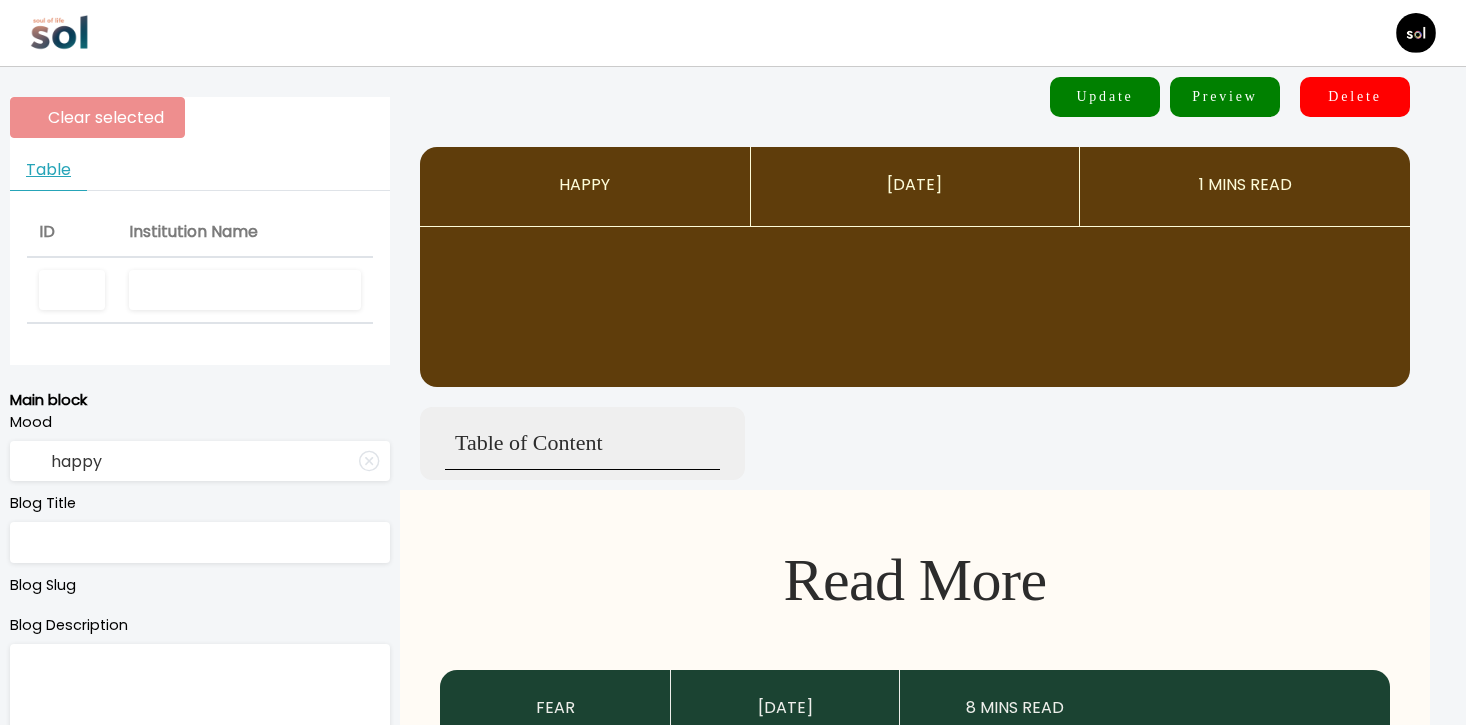 click at bounding box center (245, 290) 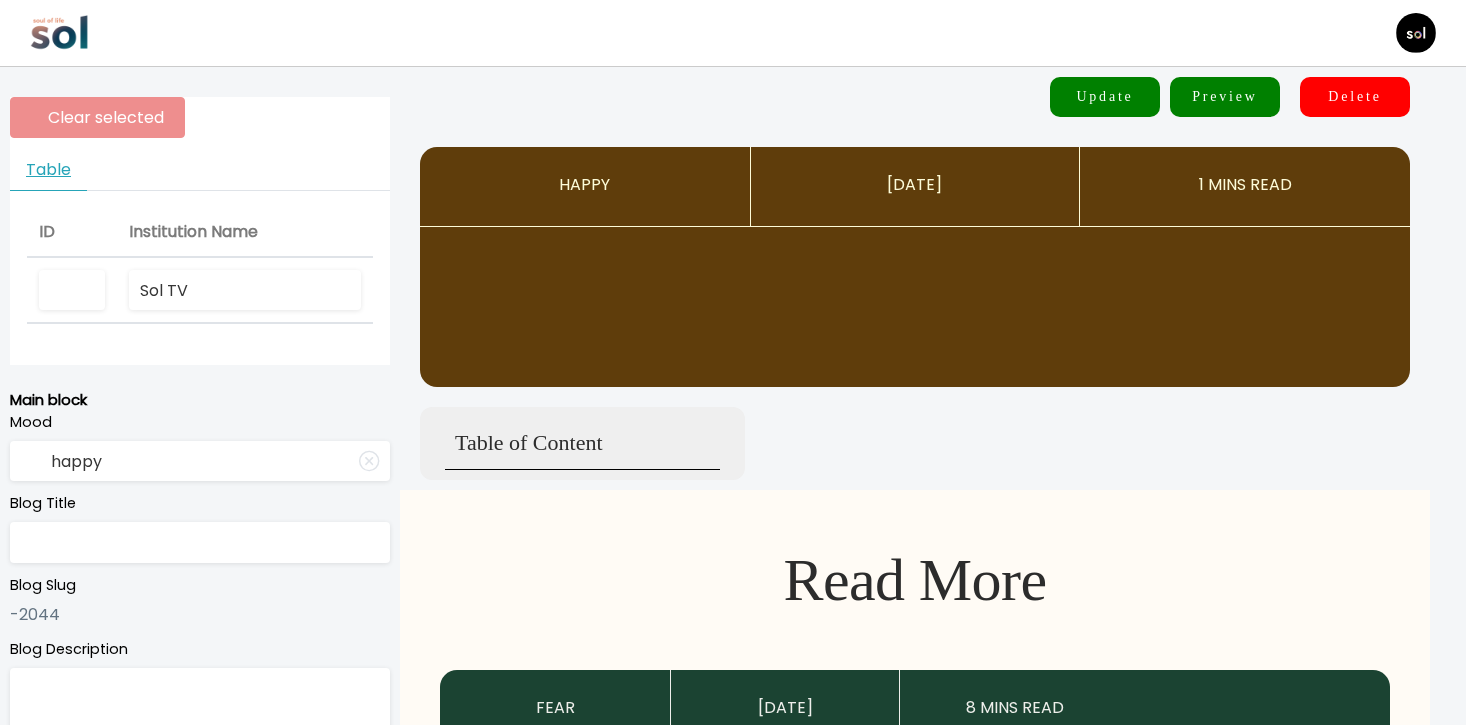 scroll, scrollTop: 968, scrollLeft: 0, axis: vertical 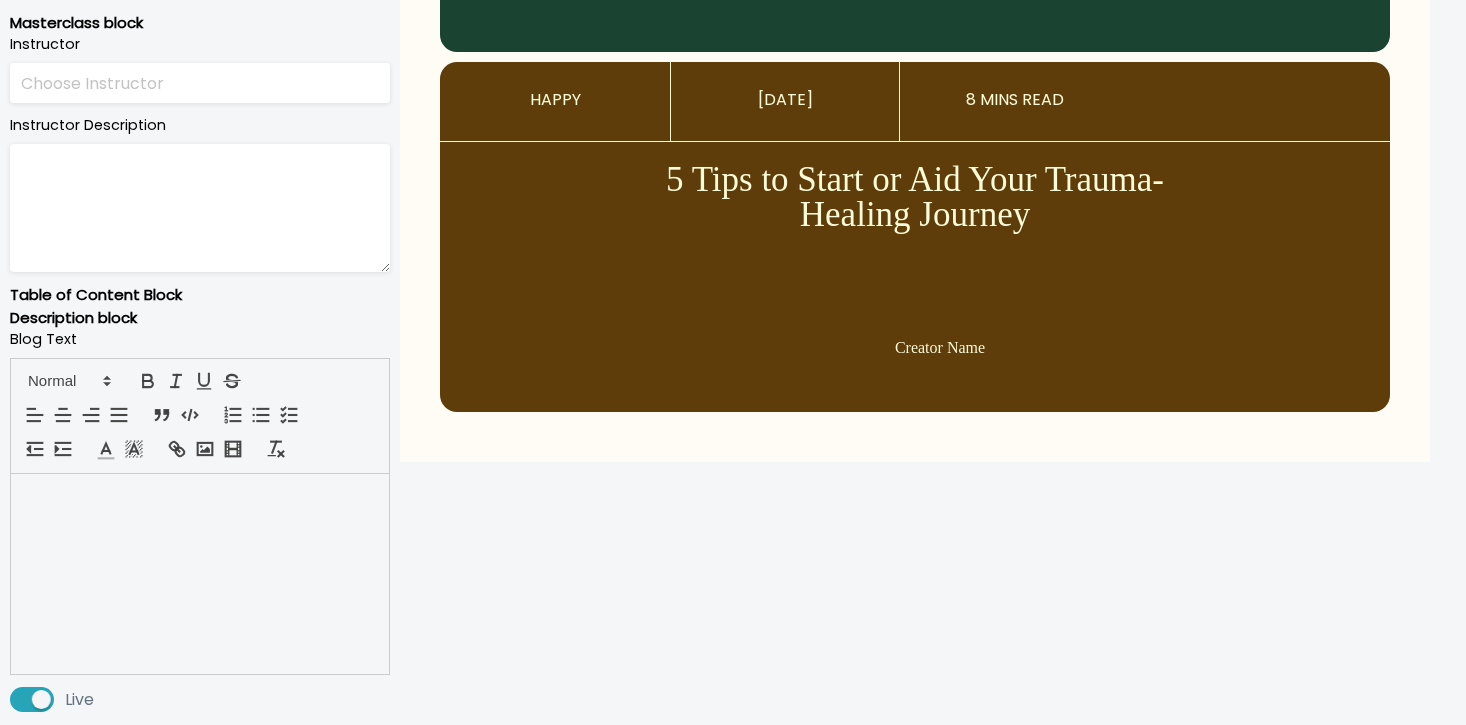type on "Sol TV" 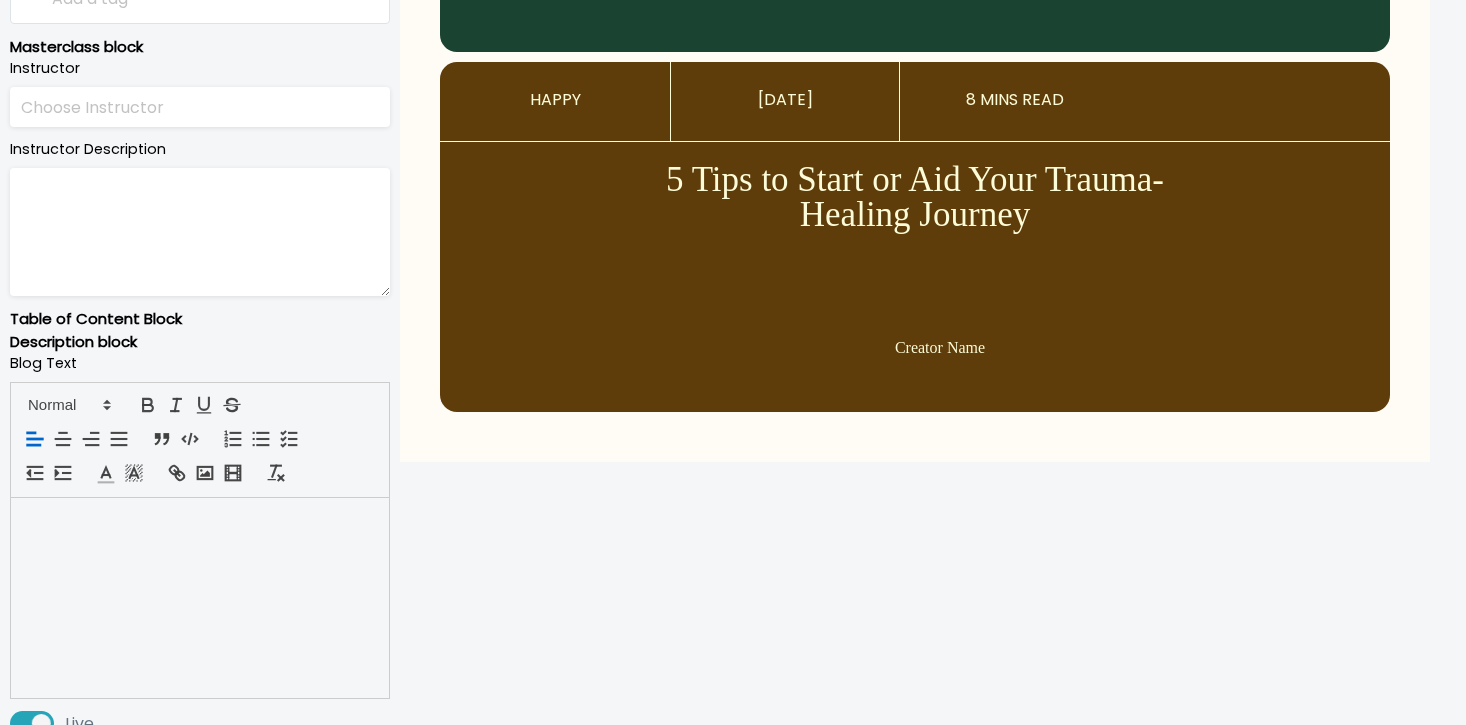 type on "curious" 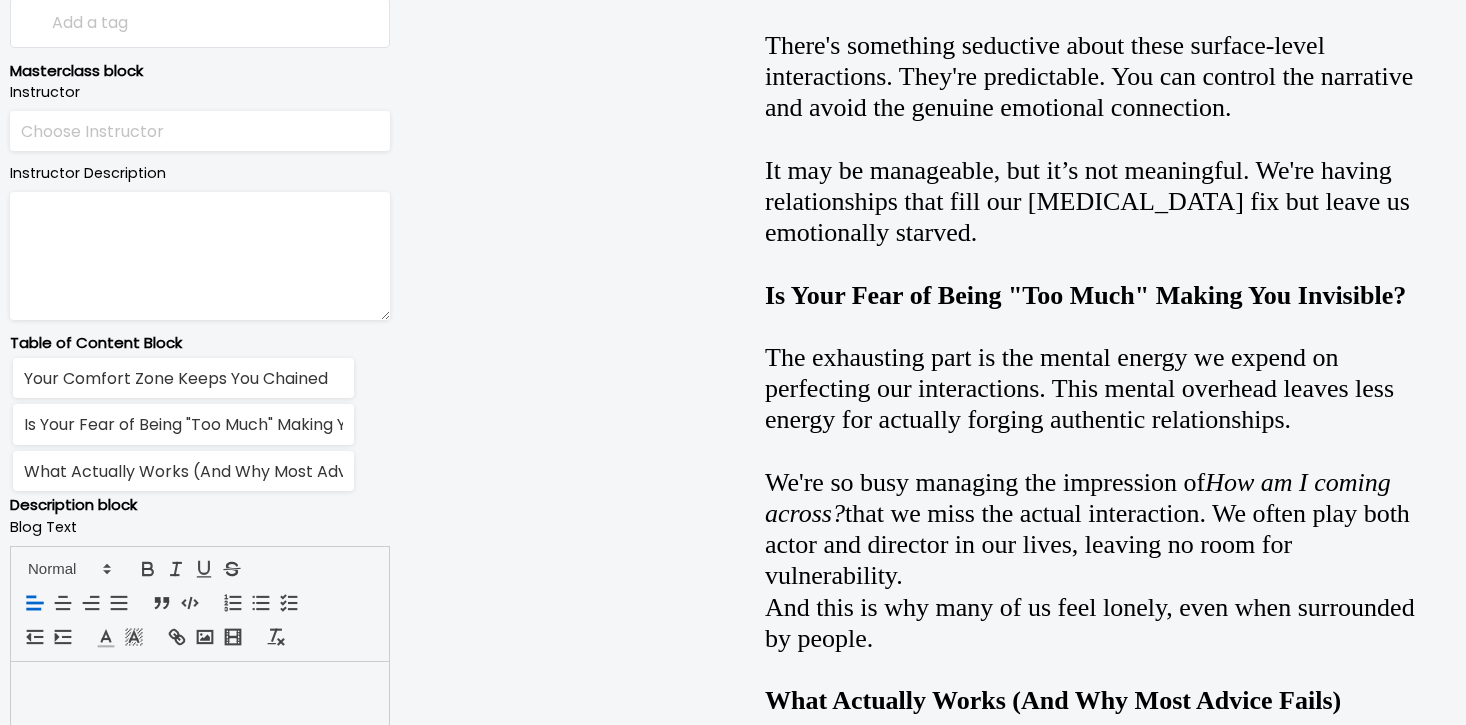 scroll, scrollTop: 1156, scrollLeft: 0, axis: vertical 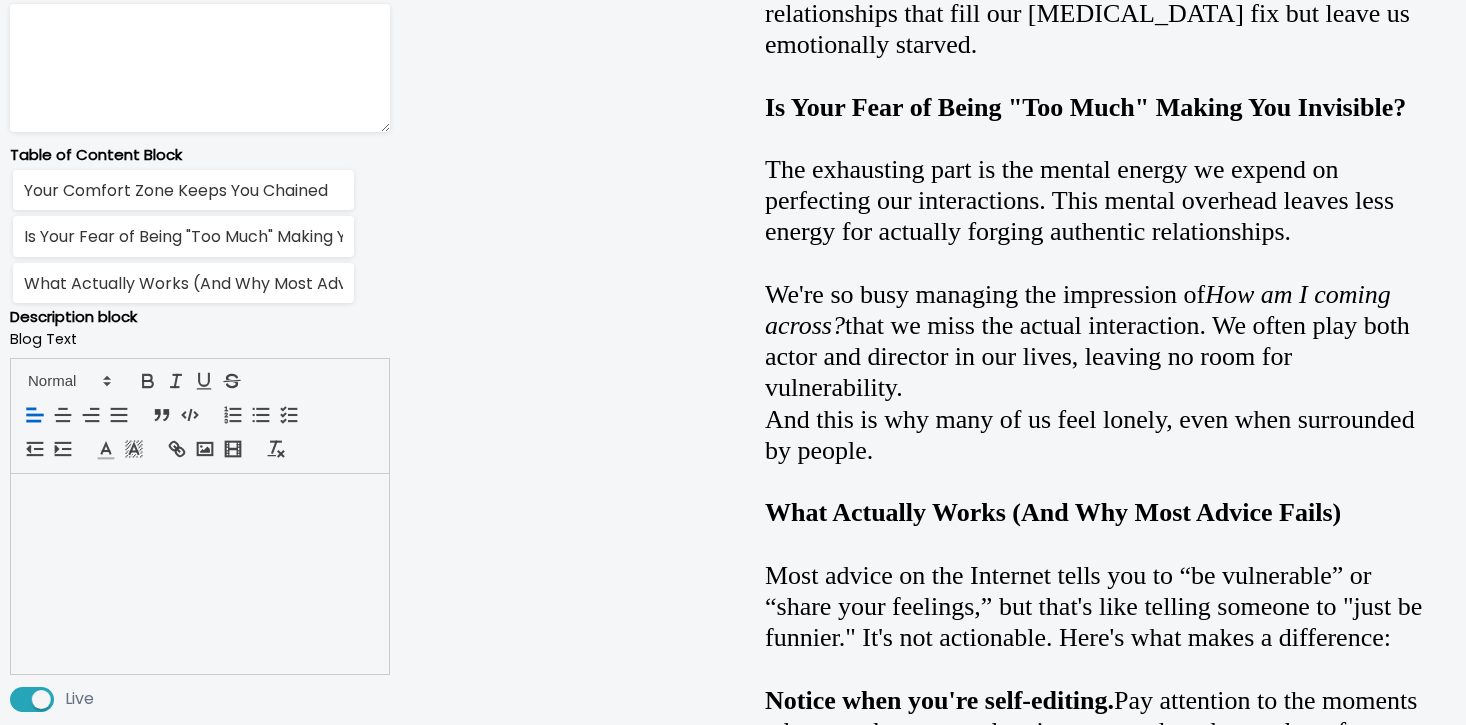 click at bounding box center [200, 574] 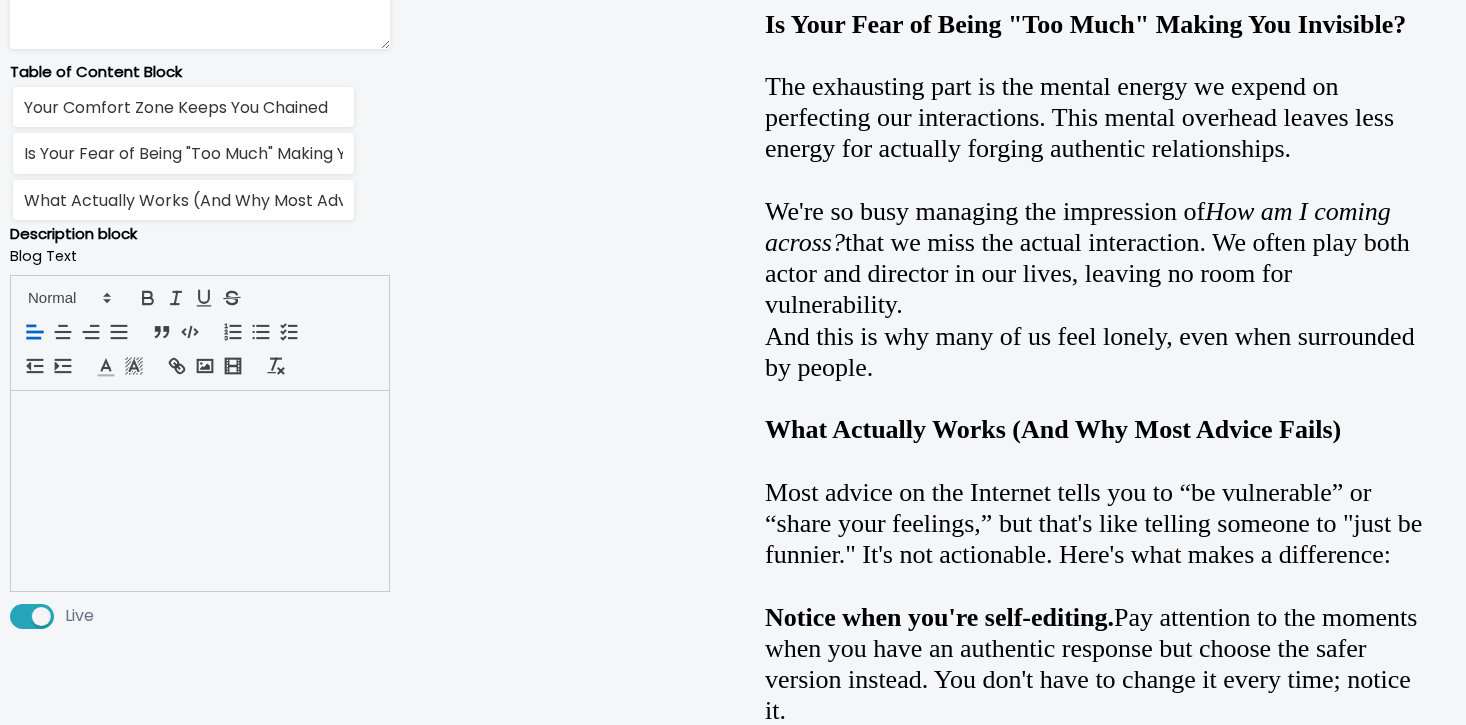 click at bounding box center (200, 491) 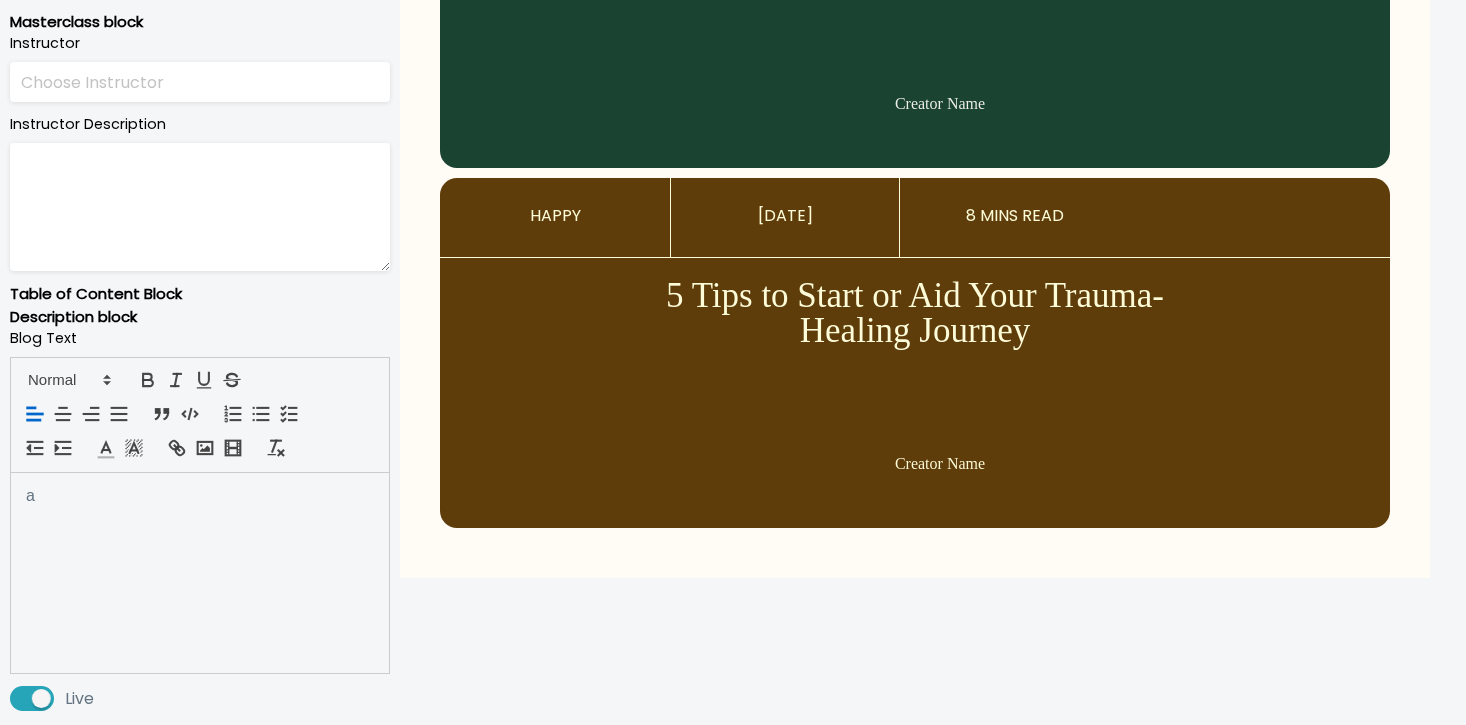 scroll, scrollTop: 1016, scrollLeft: 0, axis: vertical 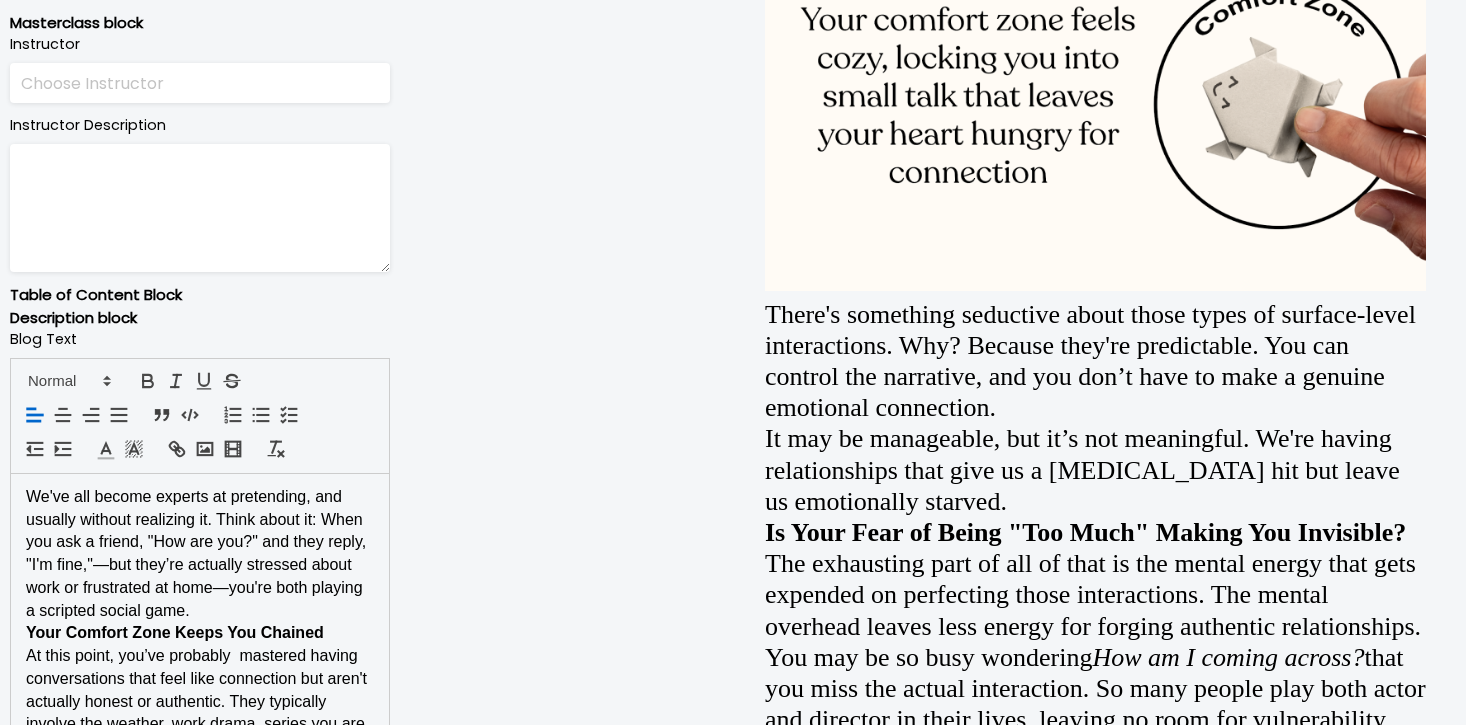 click on "Your Comfort Zone Keeps You Chained" at bounding box center [175, 632] 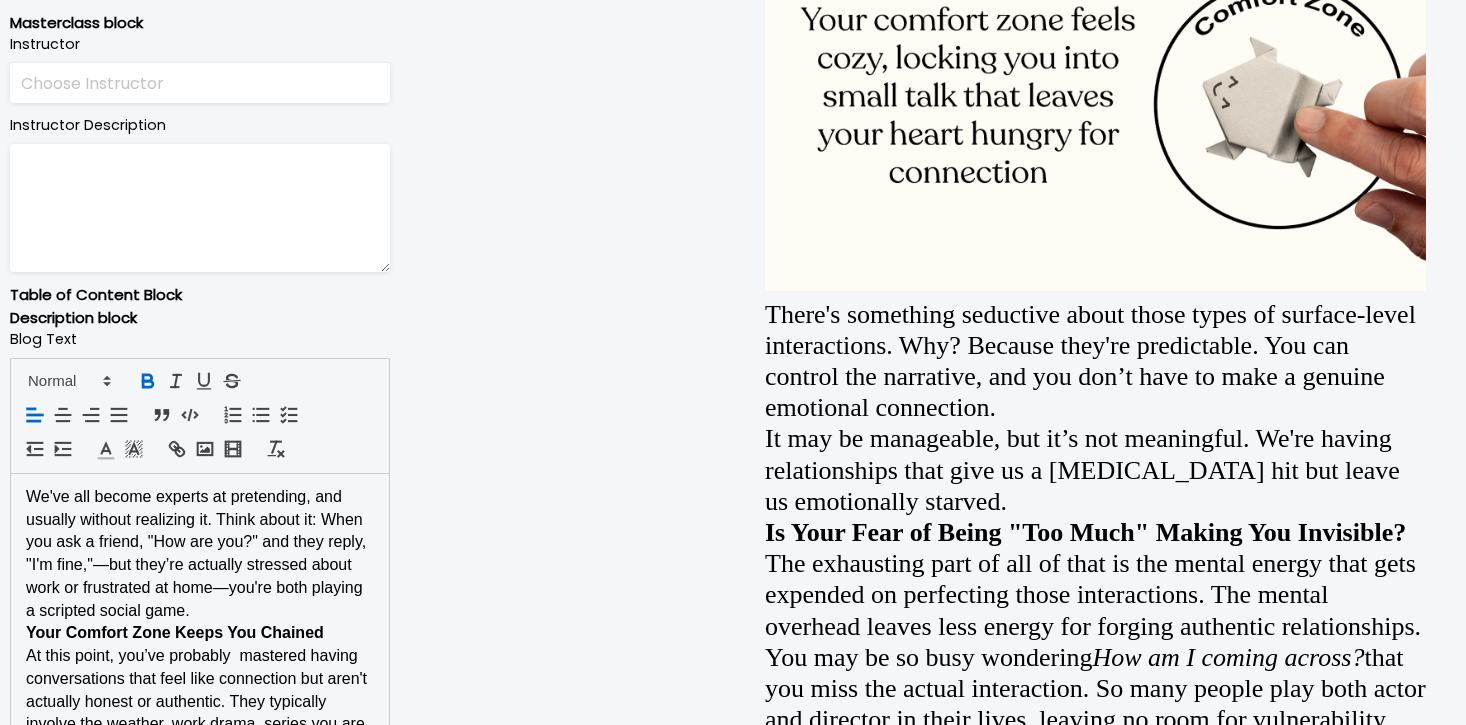 click on "We've all become experts at pretending, and usually without realizing it. Think about it: When you ask a friend, "How are you?" and they reply, "I'm fine,"—but they’re actually stressed about work or frustrated at home—you're both playing a scripted social game." at bounding box center [200, 554] 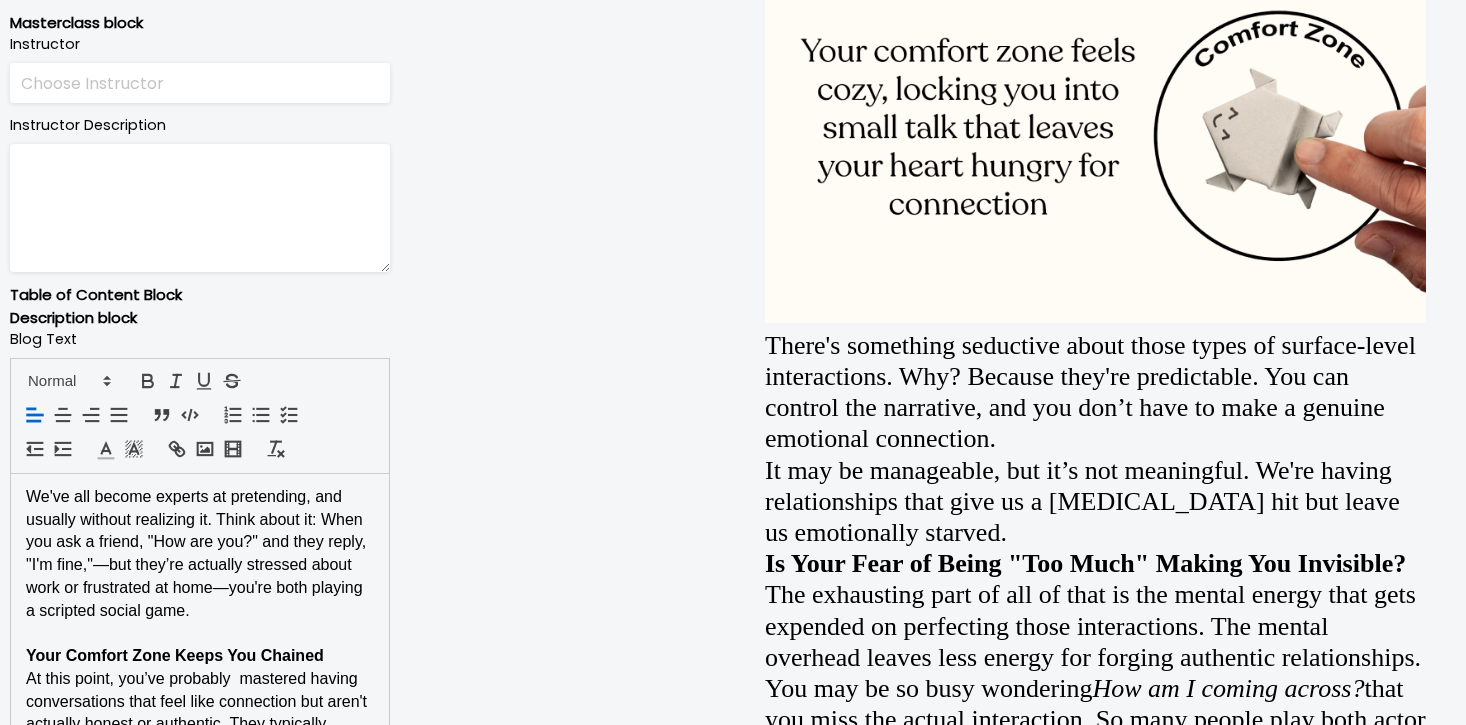 click on "Your Comfort Zone Keeps You Chained" at bounding box center [200, 656] 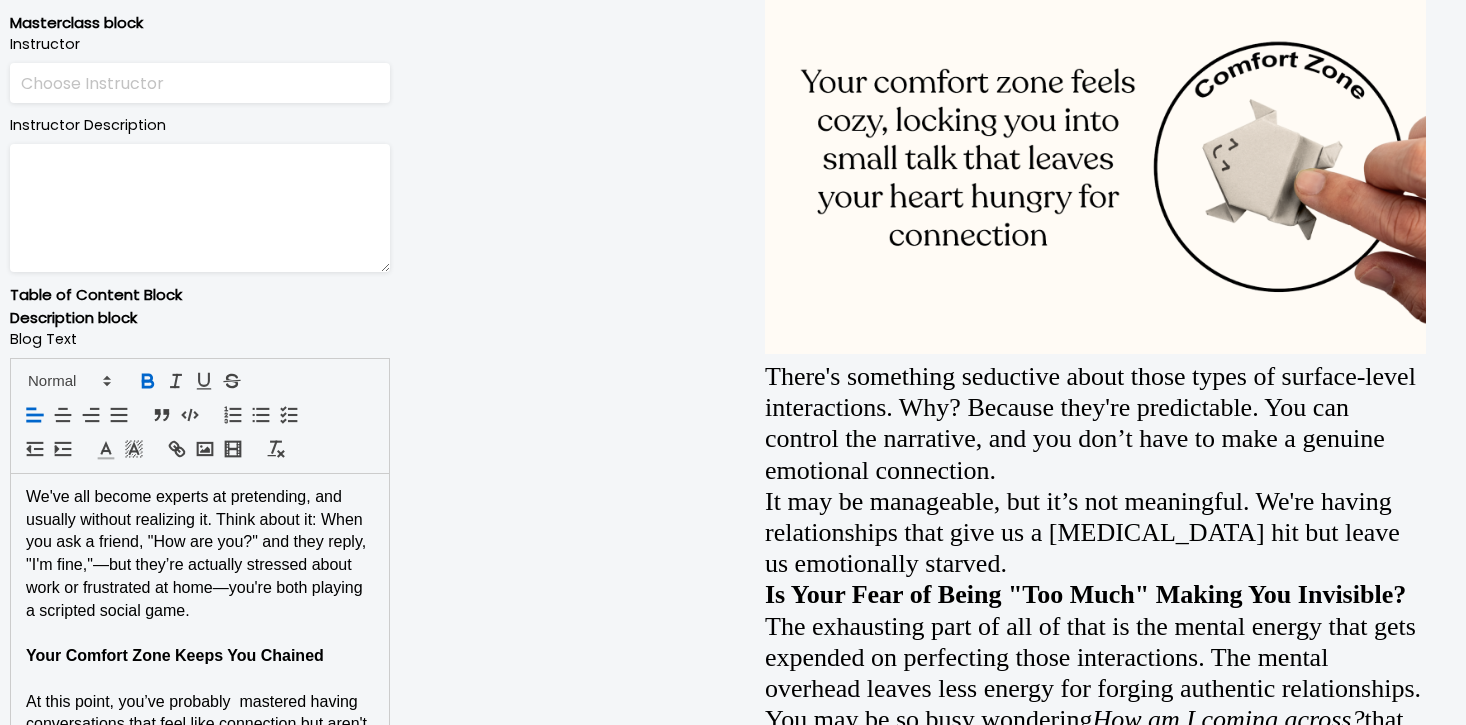 click on "Your Comfort Zone Keeps You Chained" at bounding box center (175, 655) 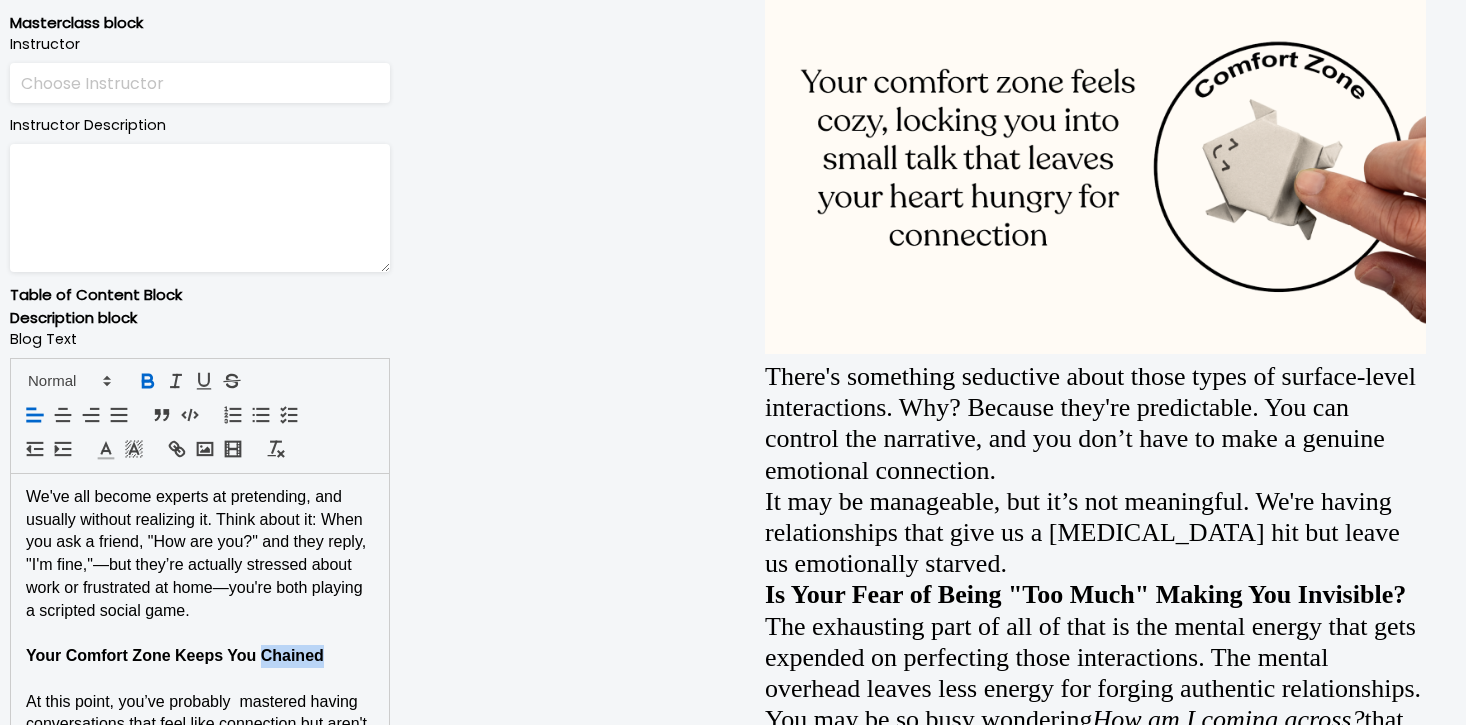 click on "Your Comfort Zone Keeps You Chained" at bounding box center (175, 655) 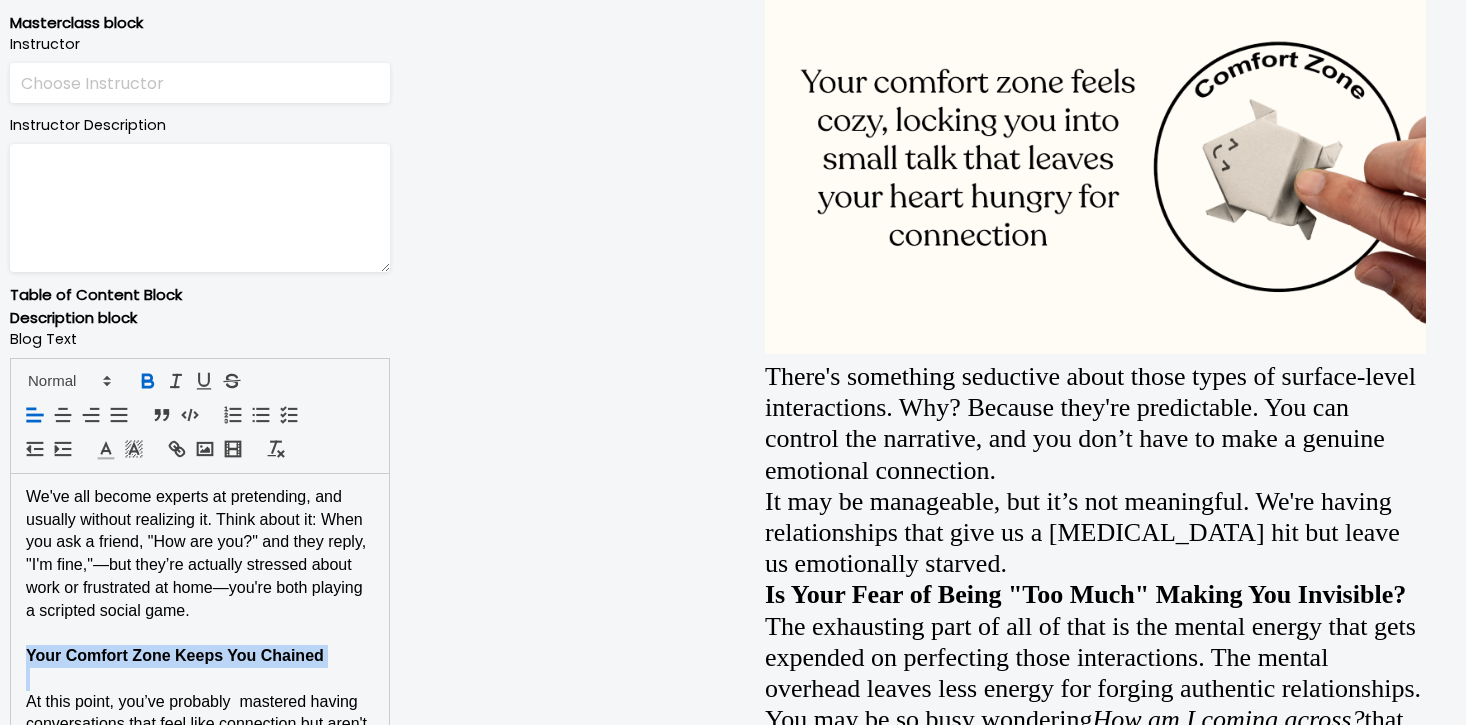 click on "Your Comfort Zone Keeps You Chained" at bounding box center [175, 655] 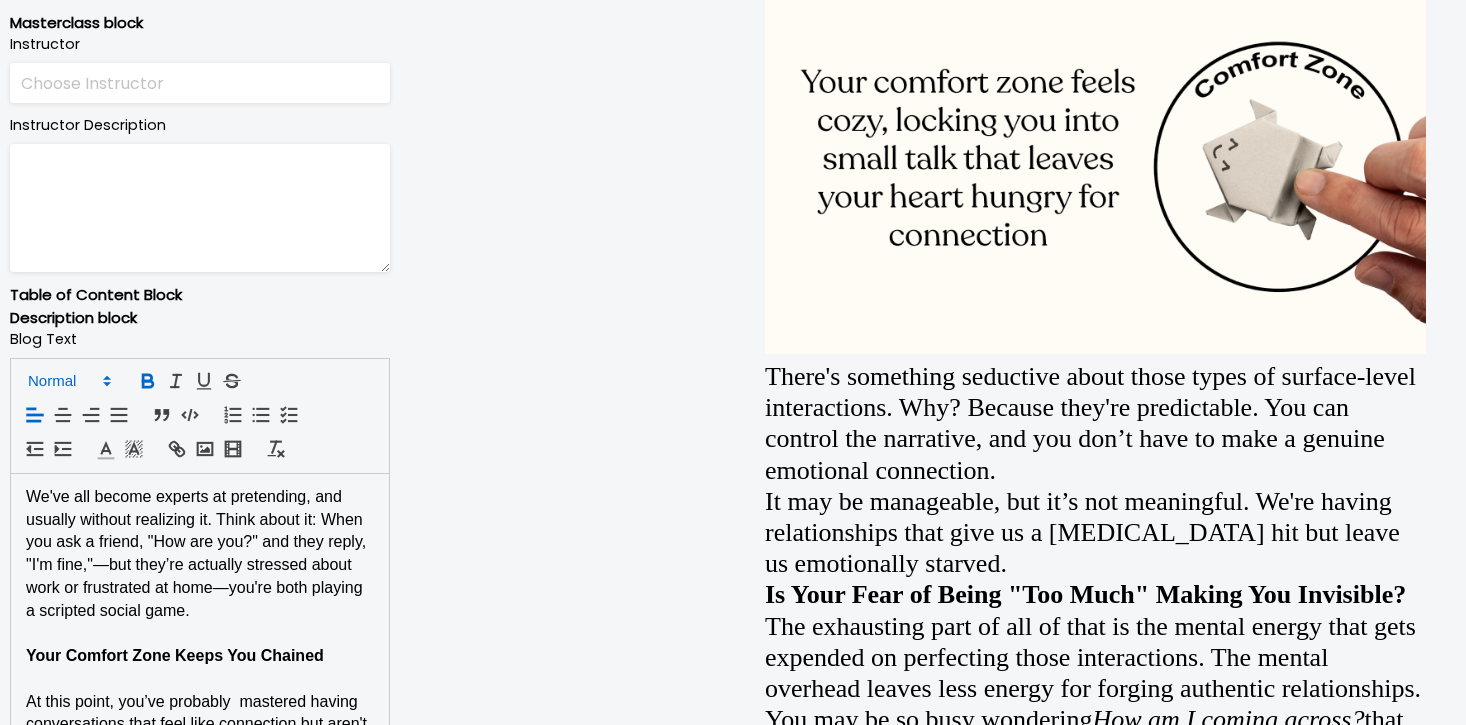 click 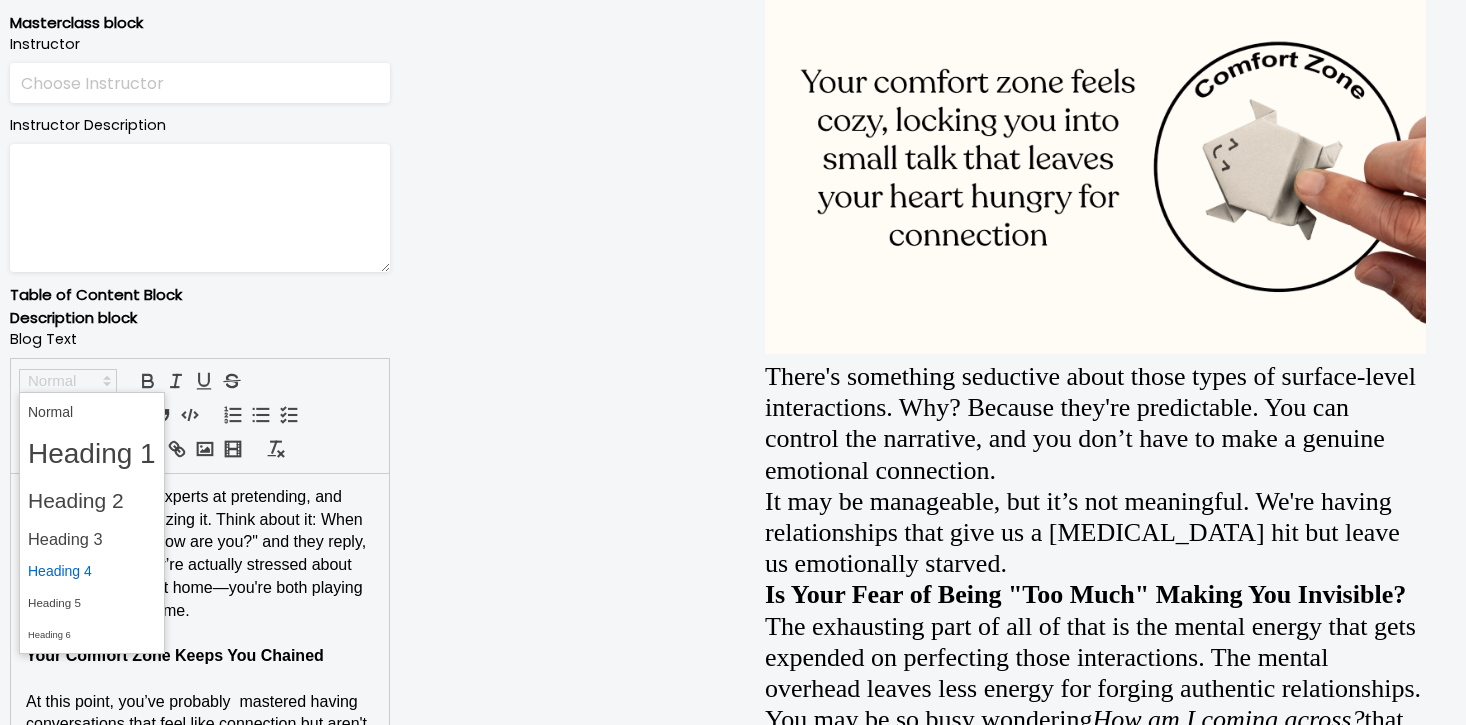 click at bounding box center (92, 571) 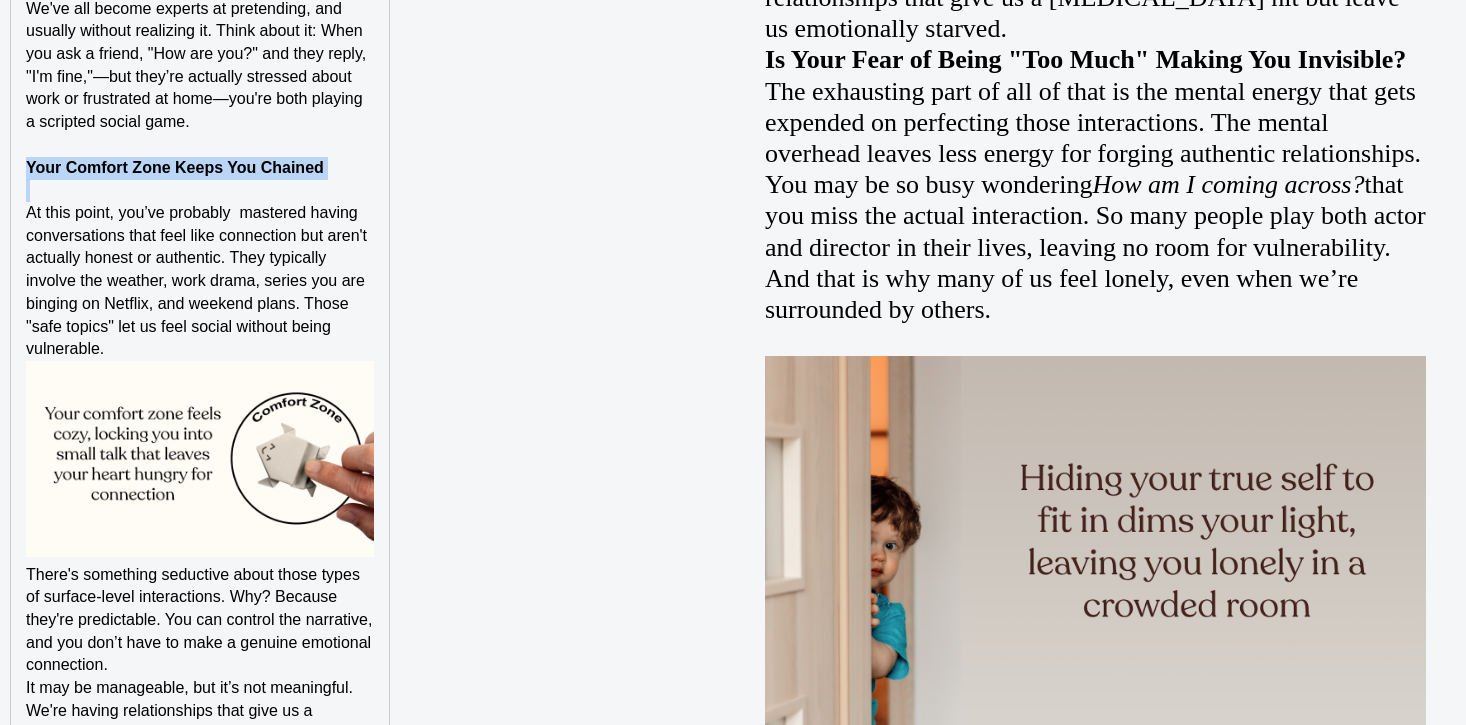 scroll, scrollTop: 1584, scrollLeft: 0, axis: vertical 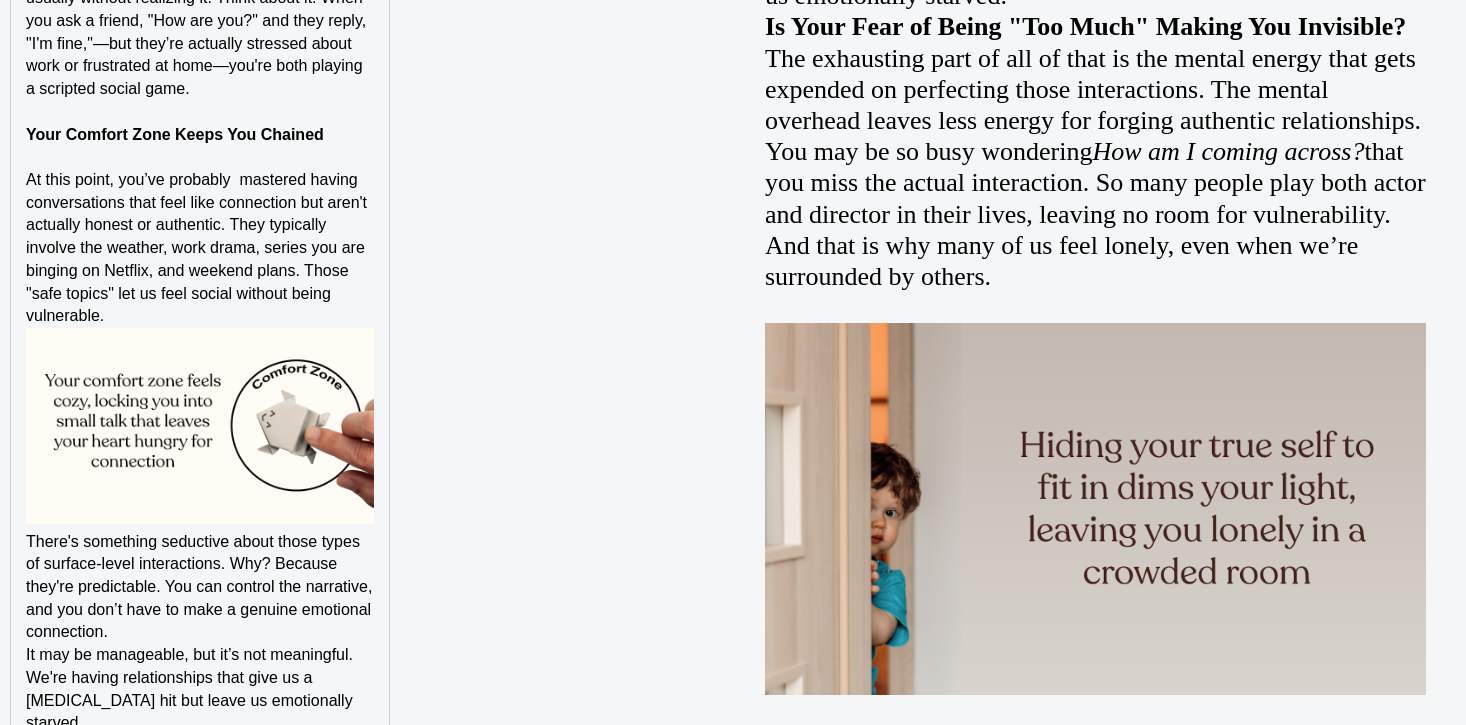 click on "At this point, you’ve probably  mastered having conversations that feel like connection but aren't actually honest or authentic. They typically involve the weather, work drama, series you are binging on Netflix, and weekend plans. Those "safe topics" let us feel social without being vulnerable." at bounding box center [200, 248] 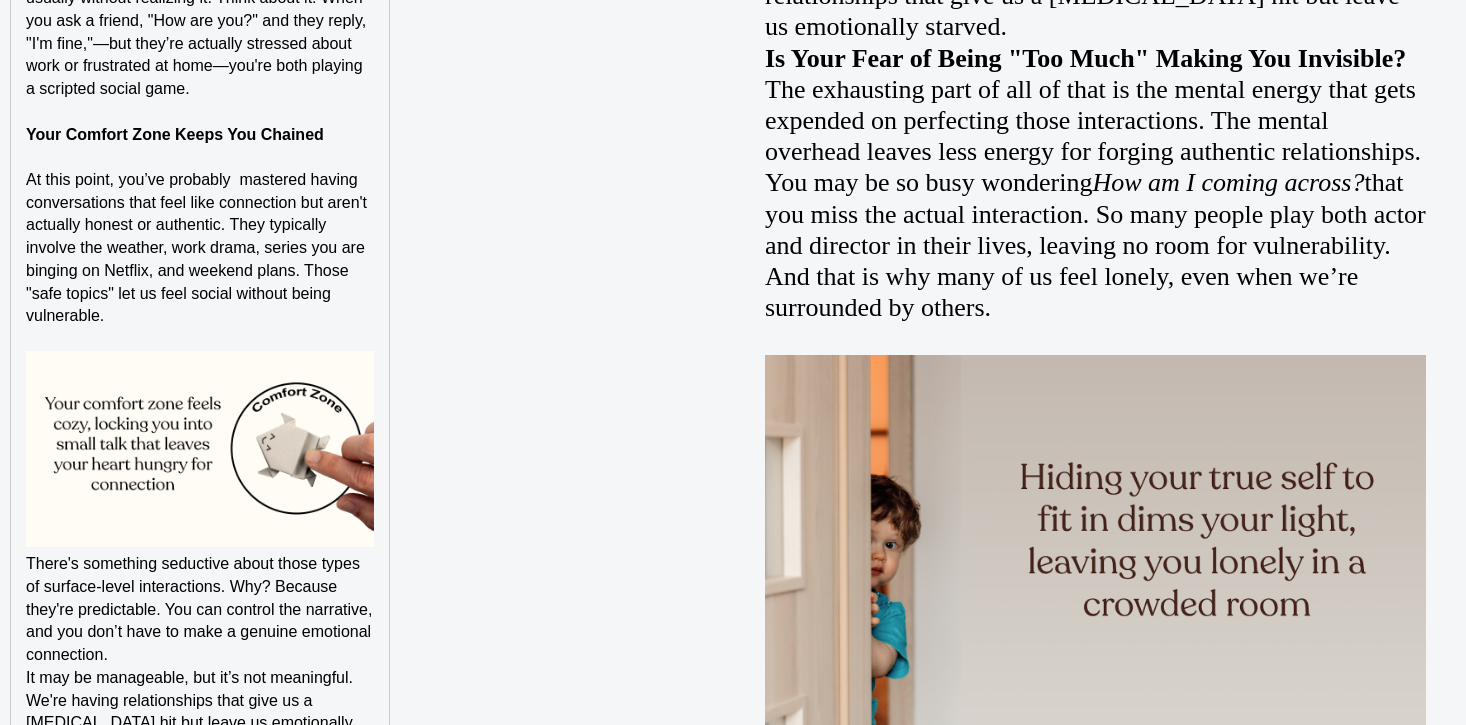 click on "We've all become experts at pretending, and usually without realizing it. Think about it: When you ask a friend, "How are you?" and they reply, "I'm fine,"—but they’re actually stressed about work or frustrated at home—you're both playing a scripted social game. Your Comfort Zone Keeps You Chained At this point, you’ve probably  mastered having conversations that feel like connection but aren't actually honest or authentic. They typically involve the weather, work drama, series you are binging on Netflix, and weekend plans. Those "safe topics" let us feel social without being vulnerable. ﻿ There's something seductive about those types of surface-level interactions. Why? Because they're predictable. You can control the narrative, and you don’t have to make a genuine emotional connection.  It may be manageable, but it’s not meaningful. We're having relationships that give us a dopamine hit but leave us emotionally starved. Is Your Fear of Being "Too Much" Making You Invisible? Test small truths." at bounding box center (200, 996) 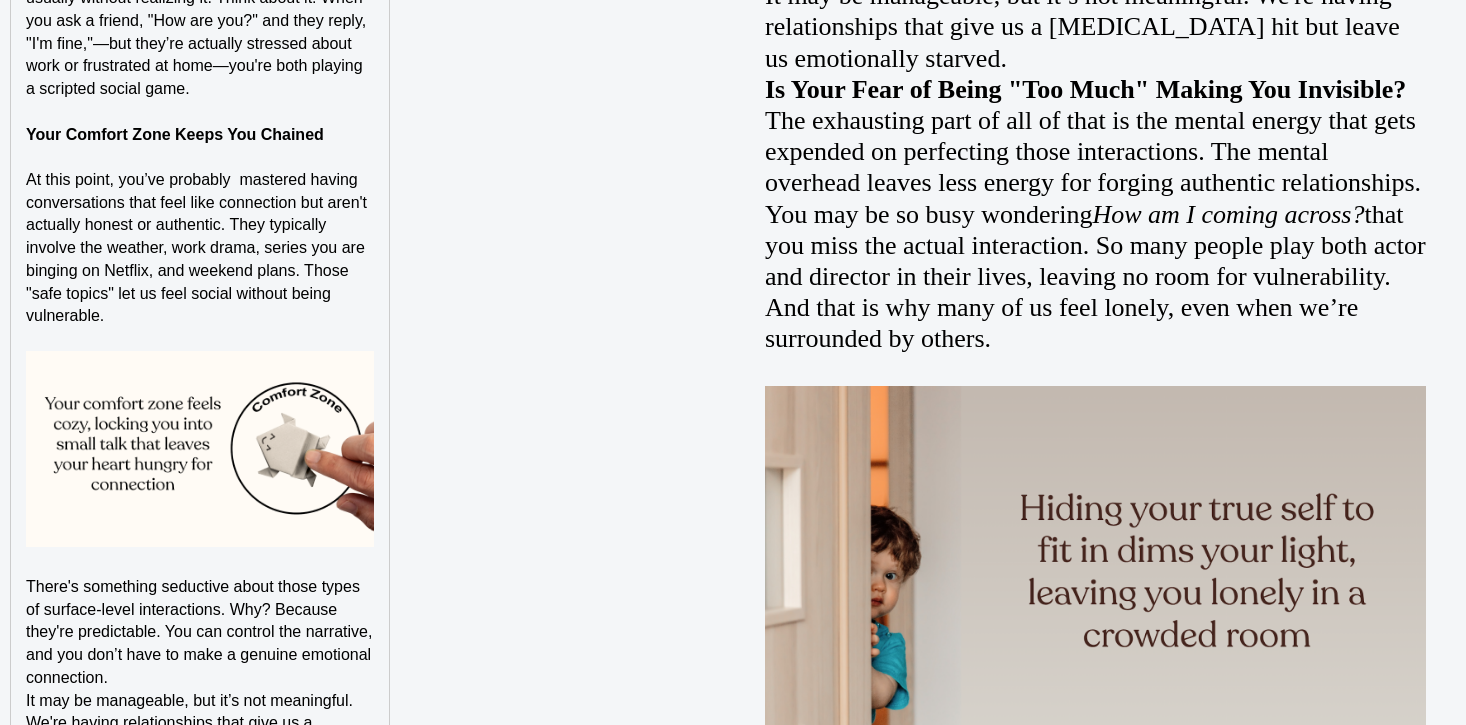 scroll, scrollTop: 1655, scrollLeft: 0, axis: vertical 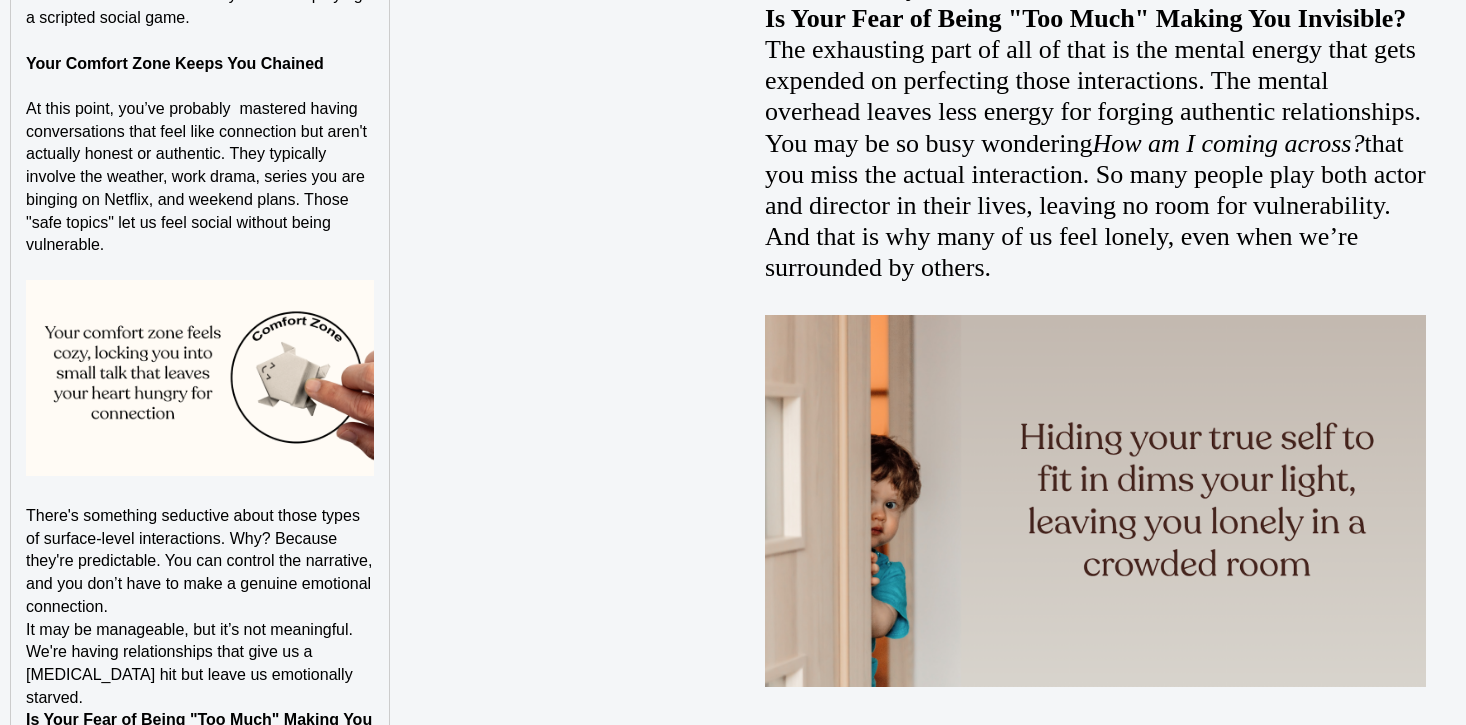 click on "There's something seductive about those types of surface-level interactions. Why? Because they're predictable. You can control the narrative, and you don’t have to make a genuine emotional connection." at bounding box center (200, 562) 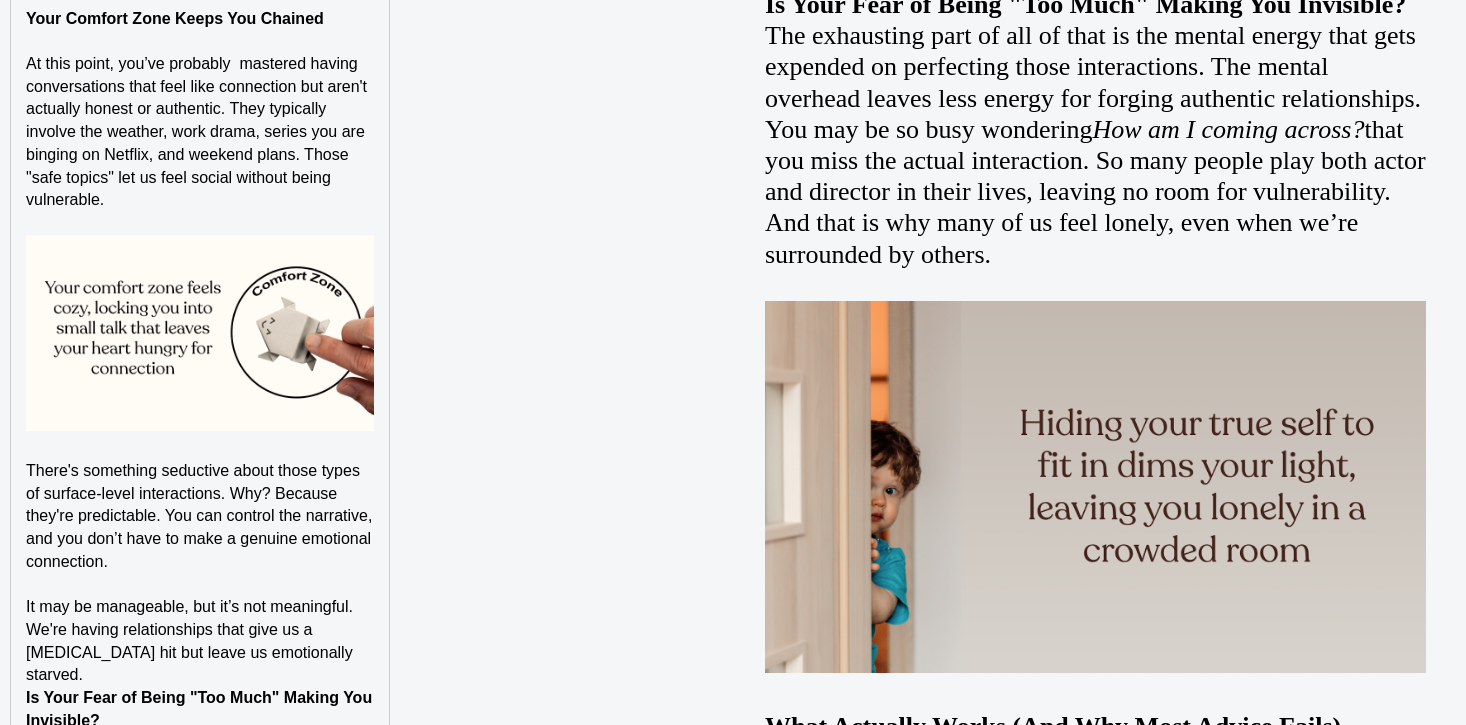 scroll, scrollTop: 1752, scrollLeft: 0, axis: vertical 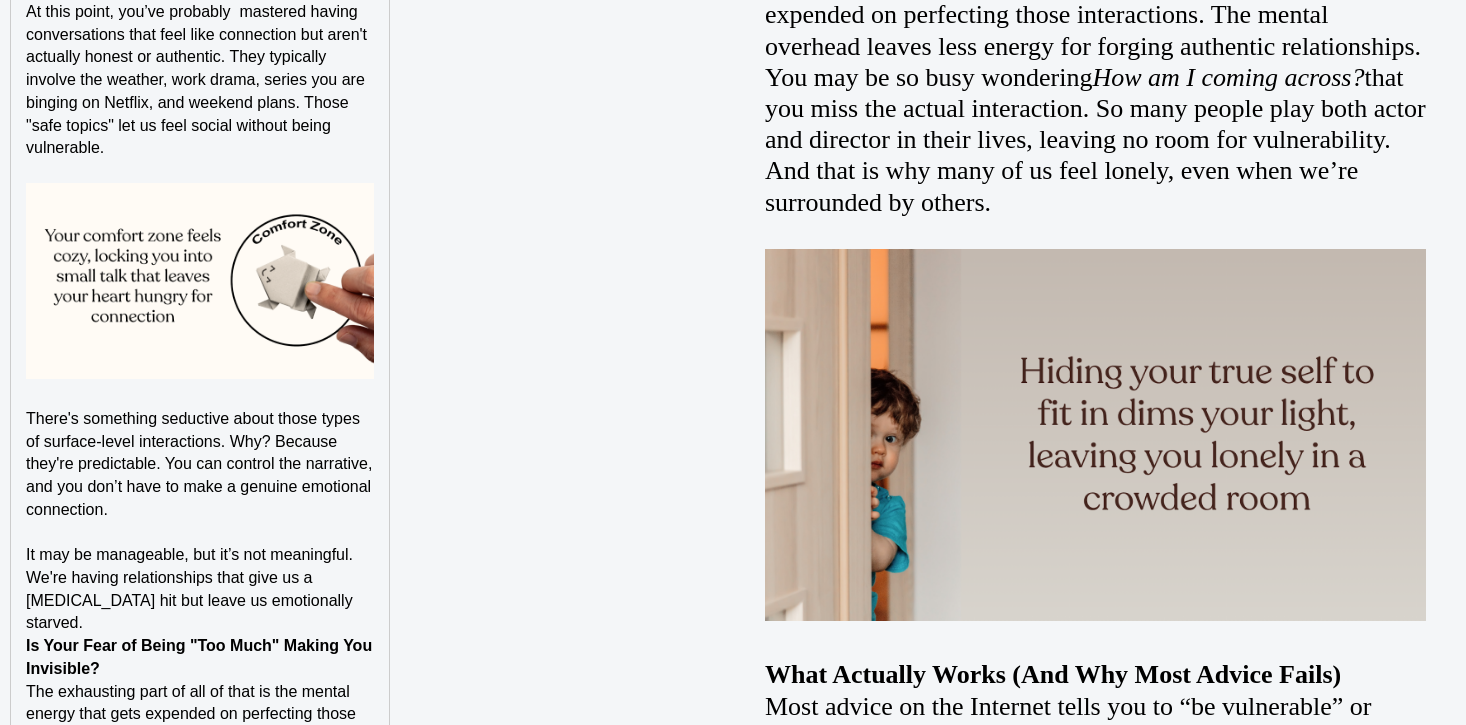 click on "We've all become experts at pretending, and usually without realizing it. Think about it: When you ask a friend, "How are you?" and they reply, "I'm fine,"—but they’re actually stressed about work or frustrated at home—you're both playing a scripted social game. Your Comfort Zone Keeps You Chained At this point, you’ve probably  mastered having conversations that feel like connection but aren't actually honest or authentic. They typically involve the weather, work drama, series you are binging on Netflix, and weekend plans. Those "safe topics" let us feel social without being vulnerable. There's something seductive about those types of surface-level interactions. Why? Because they're predictable. You can control the narrative, and you don’t have to make a genuine emotional connection.  ﻿ It may be manageable, but it’s not meaningful. We're having relationships that give us a dopamine hit but leave us emotionally starved. Is Your Fear of Being "Too Much" Making You Invisible? Test small truths." at bounding box center (200, 851) 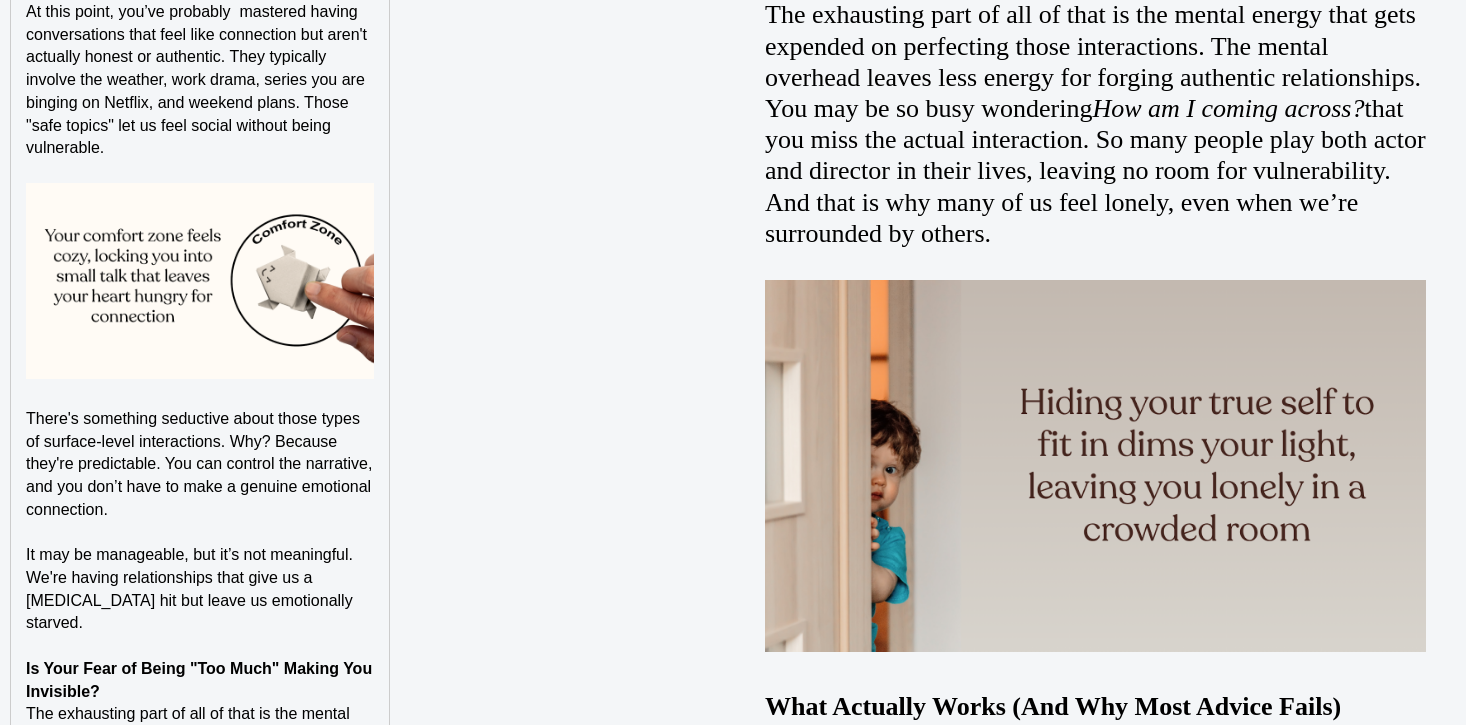 click on "Is Your Fear of Being "Too Much" Making You Invisible?" at bounding box center [200, 680] 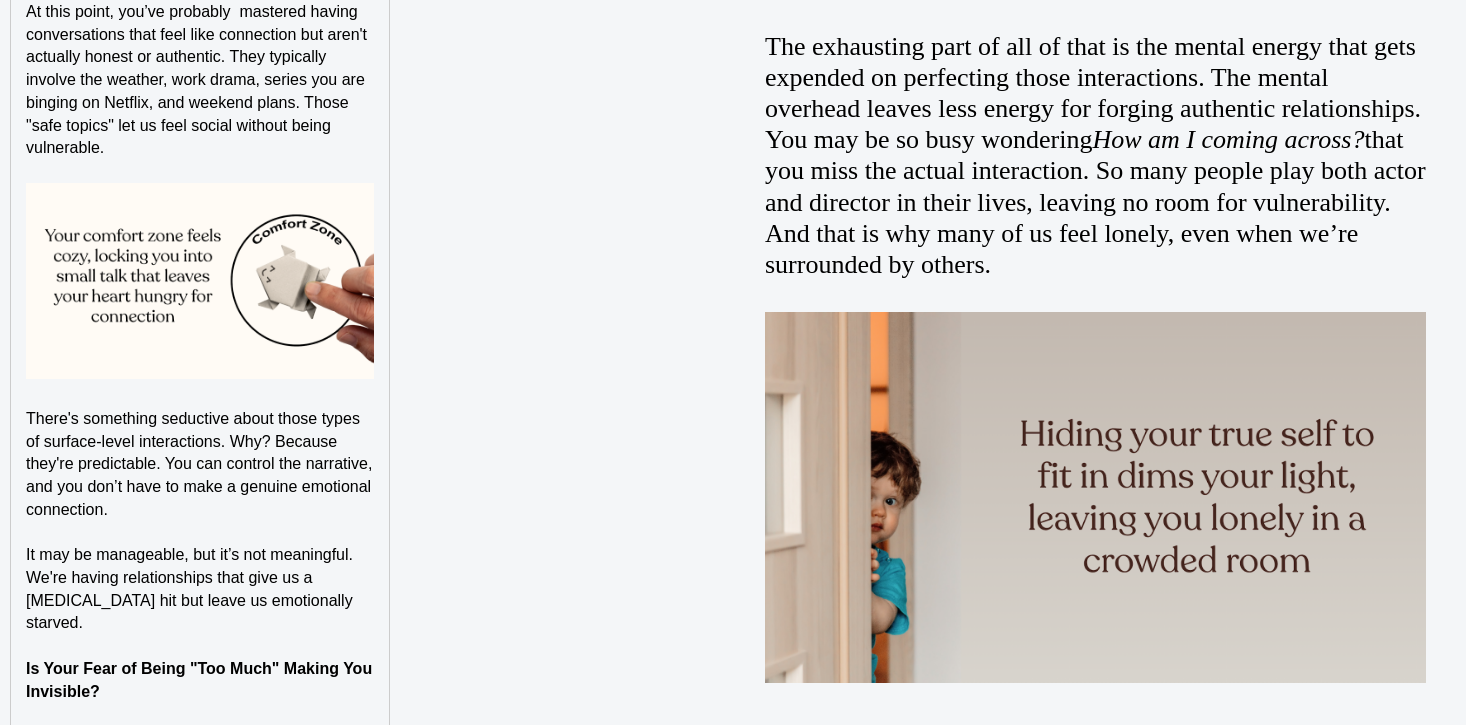 click on "Is Your Fear of Being "Too Much" Making You Invisible?" at bounding box center (200, 680) 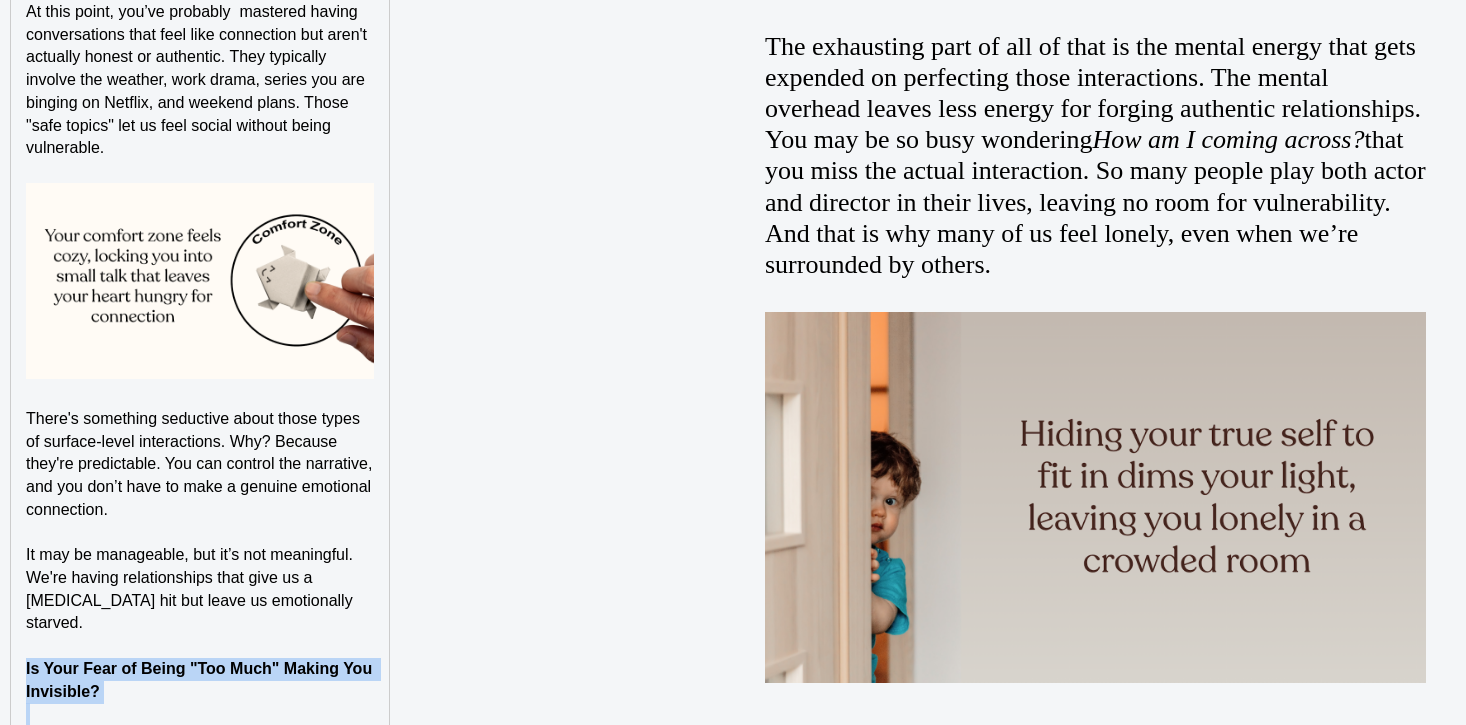 click on "Is Your Fear of Being "Too Much" Making You Invisible?" at bounding box center (200, 680) 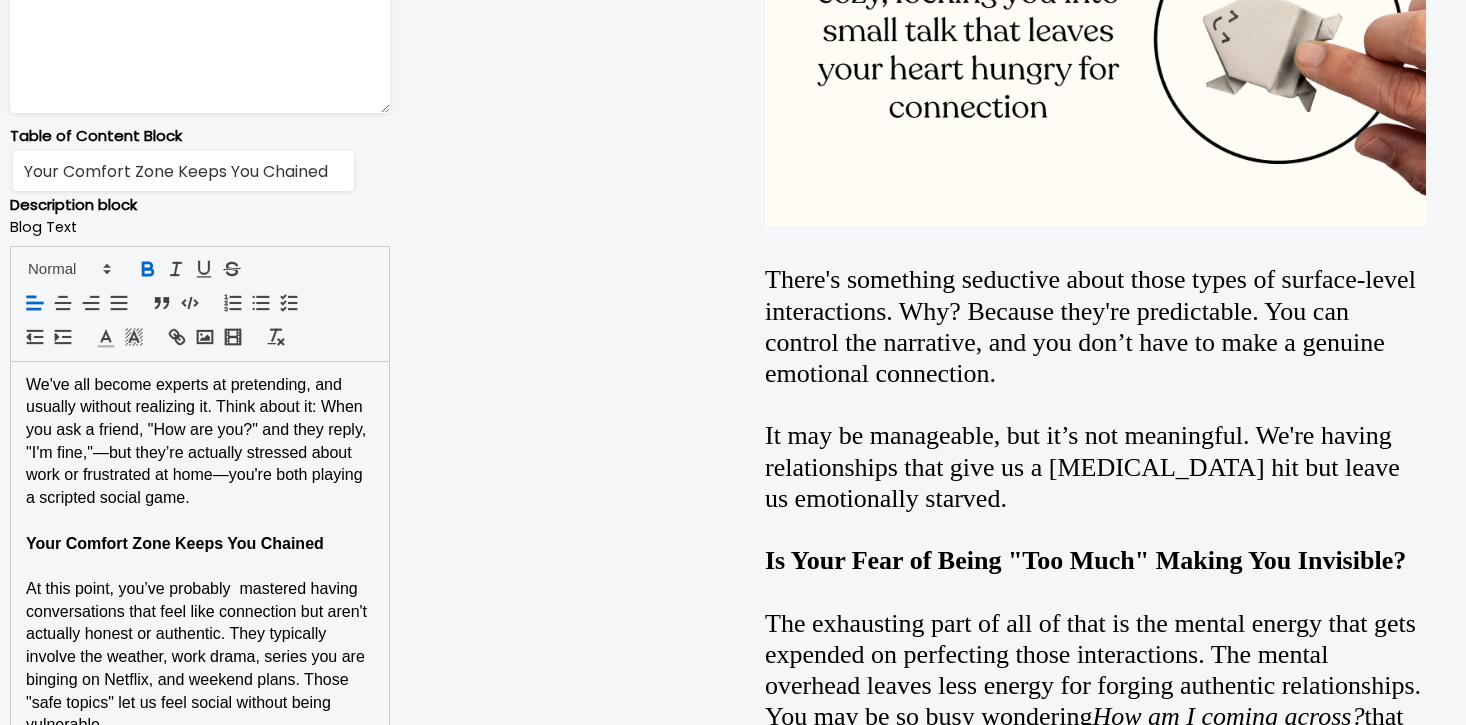 scroll, scrollTop: 1172, scrollLeft: 0, axis: vertical 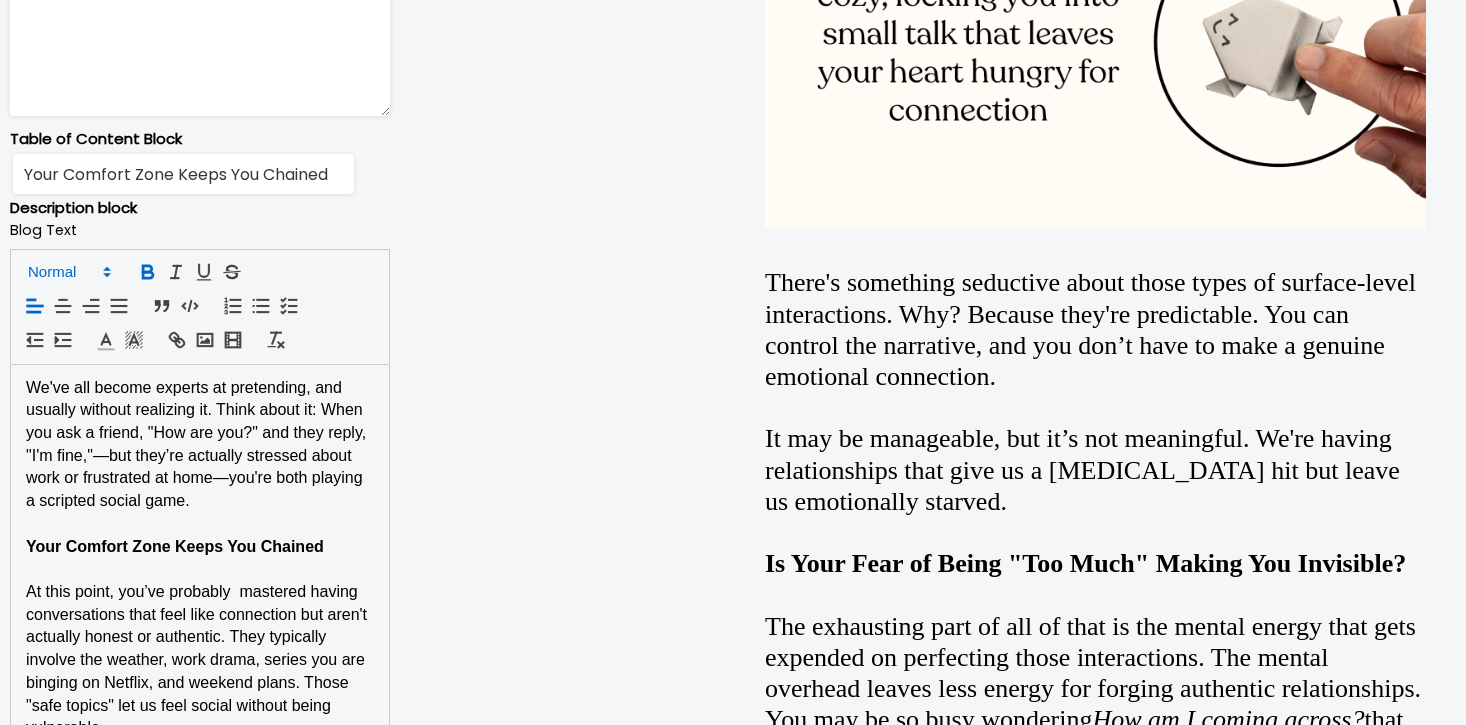 click at bounding box center (68, 272) 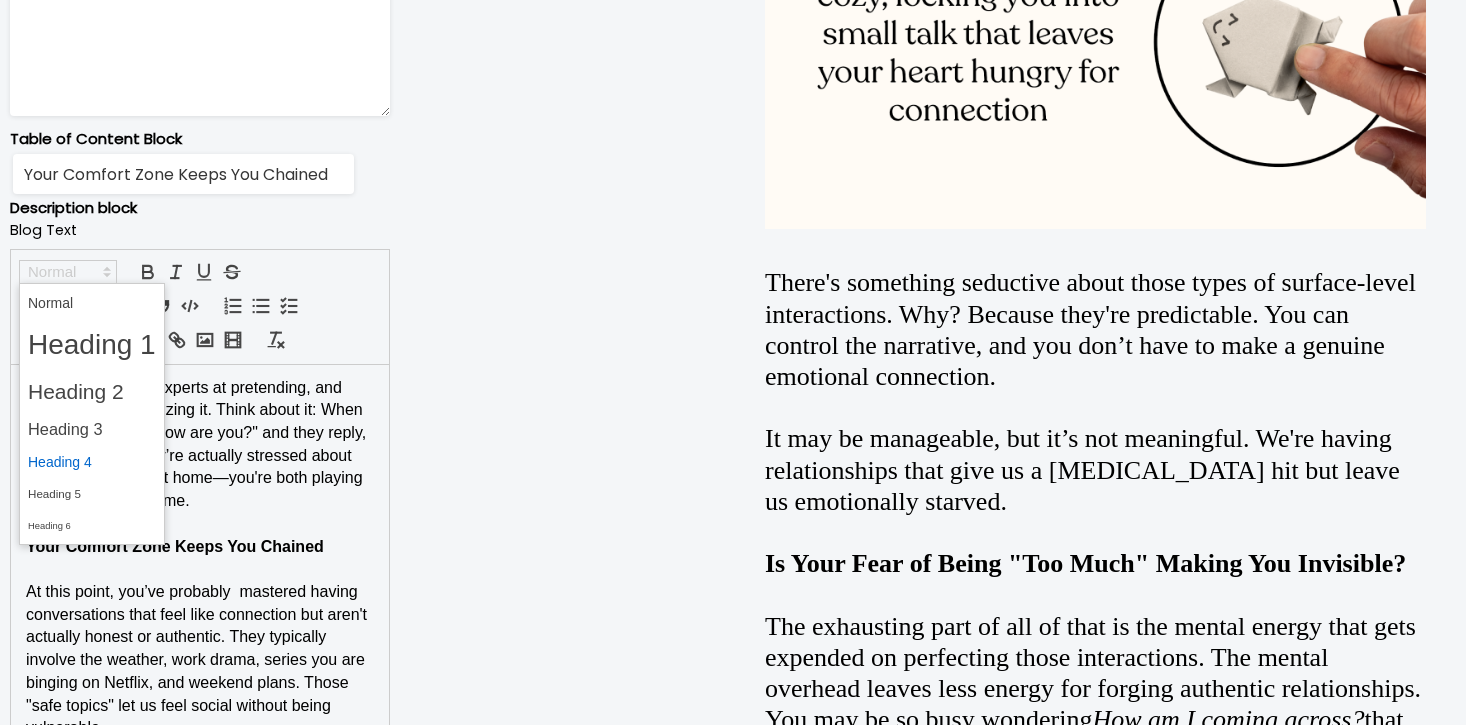 click at bounding box center [92, 462] 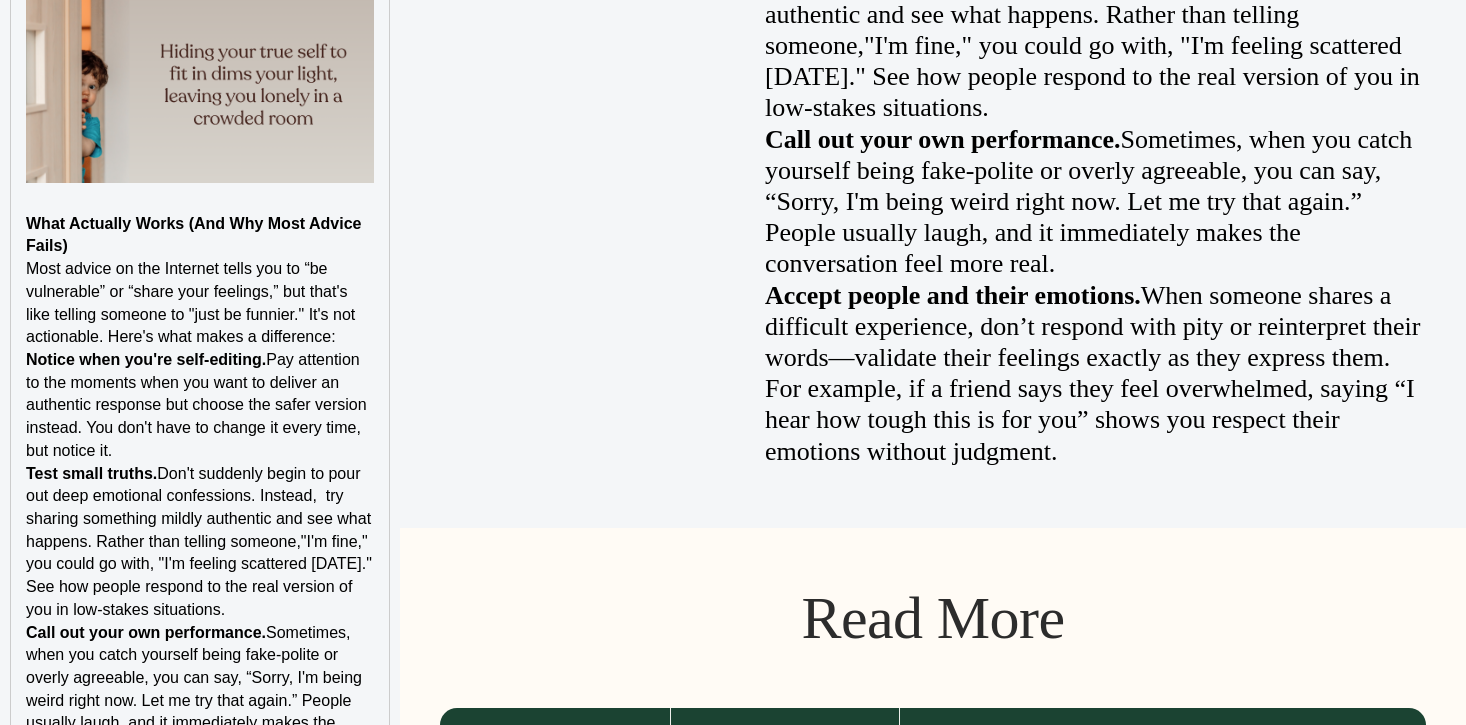 scroll, scrollTop: 2773, scrollLeft: 0, axis: vertical 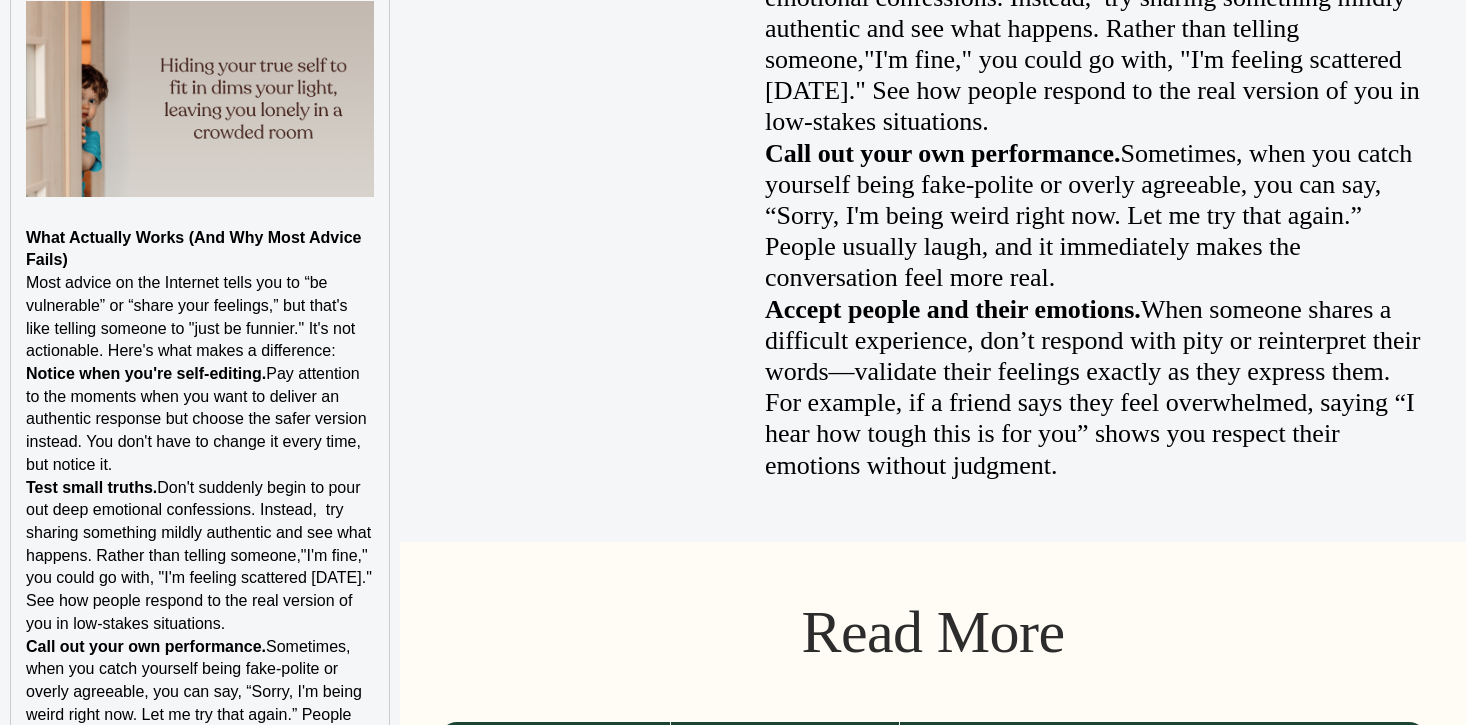 click on "Most advice on the Internet tells you to “be vulnerable” or “share your feelings,” but that's like telling someone to "just be funnier." It's not actionable. Here's what makes a difference:" at bounding box center (193, 316) 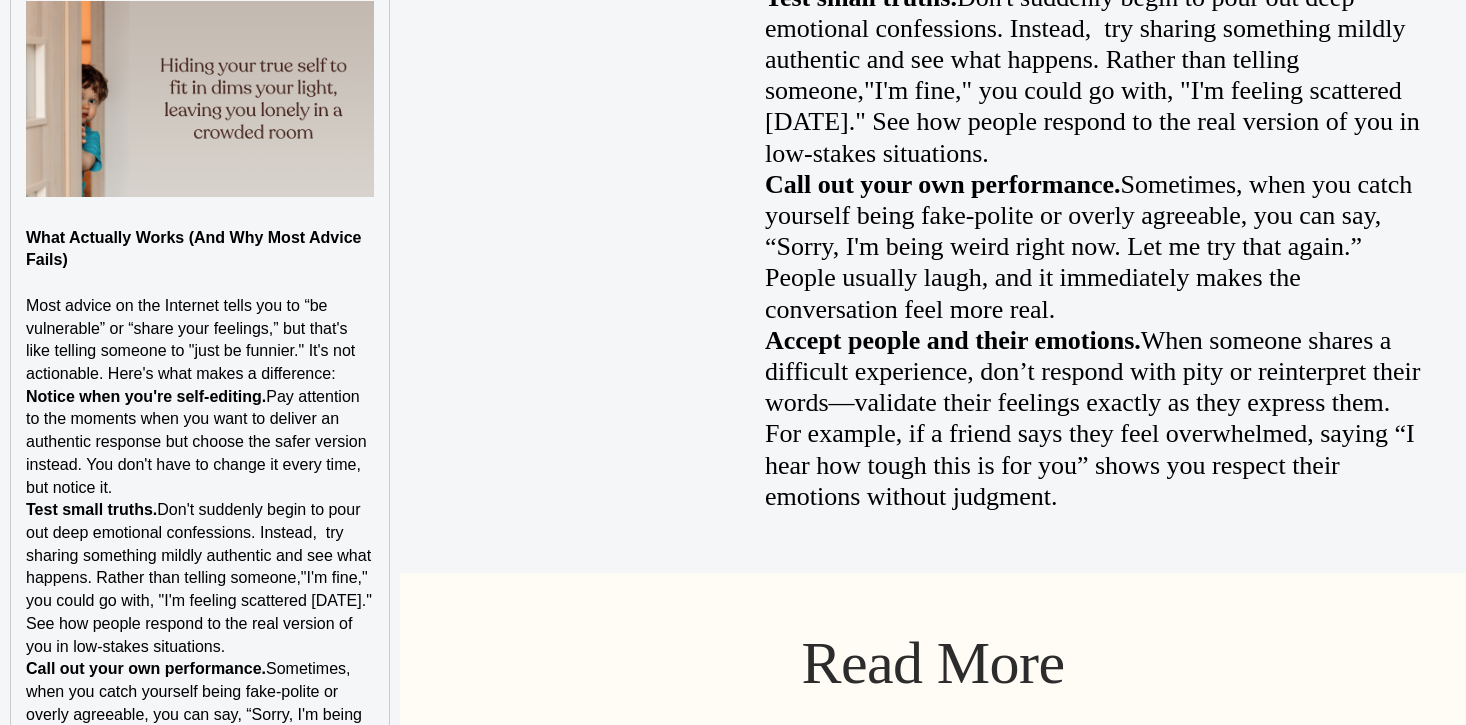 click on "﻿" at bounding box center [200, 283] 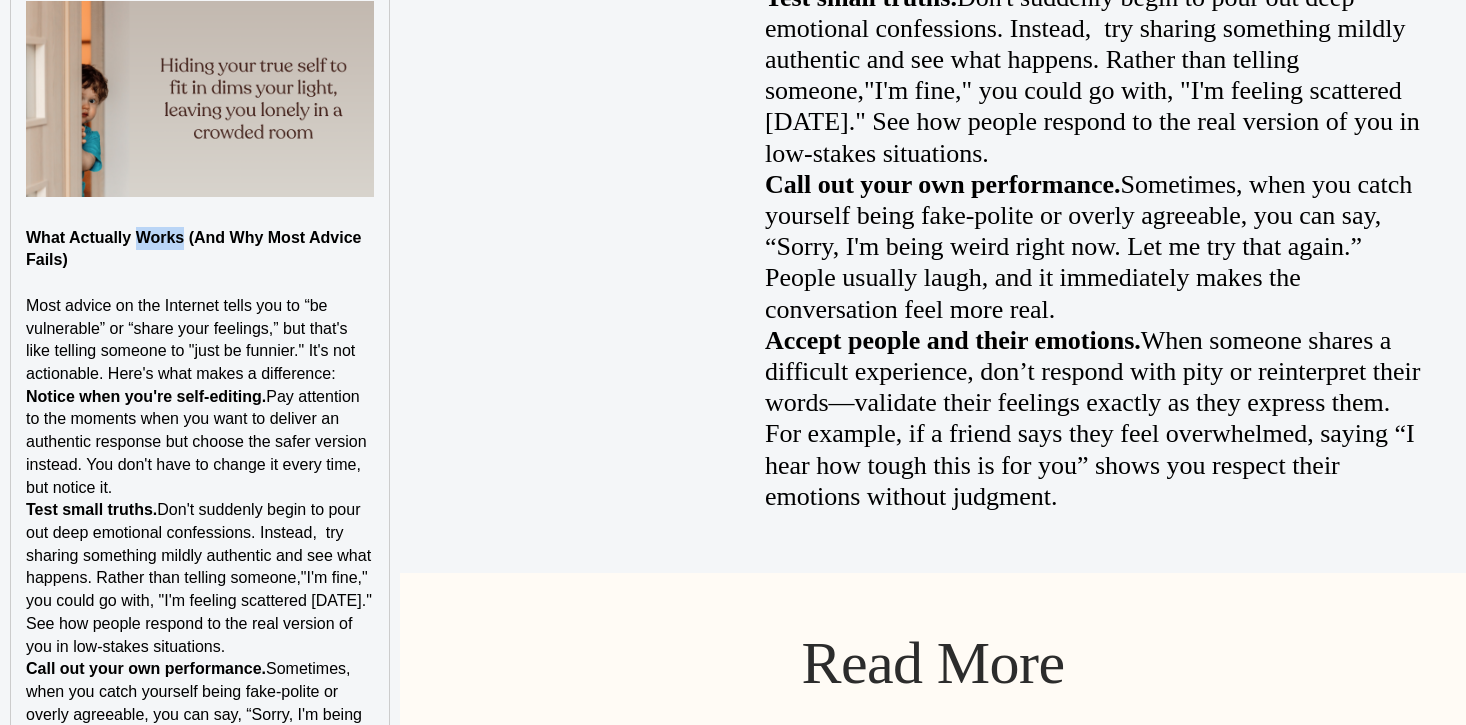 click on "What Actually Works (And Why Most Advice Fails)" at bounding box center (196, 249) 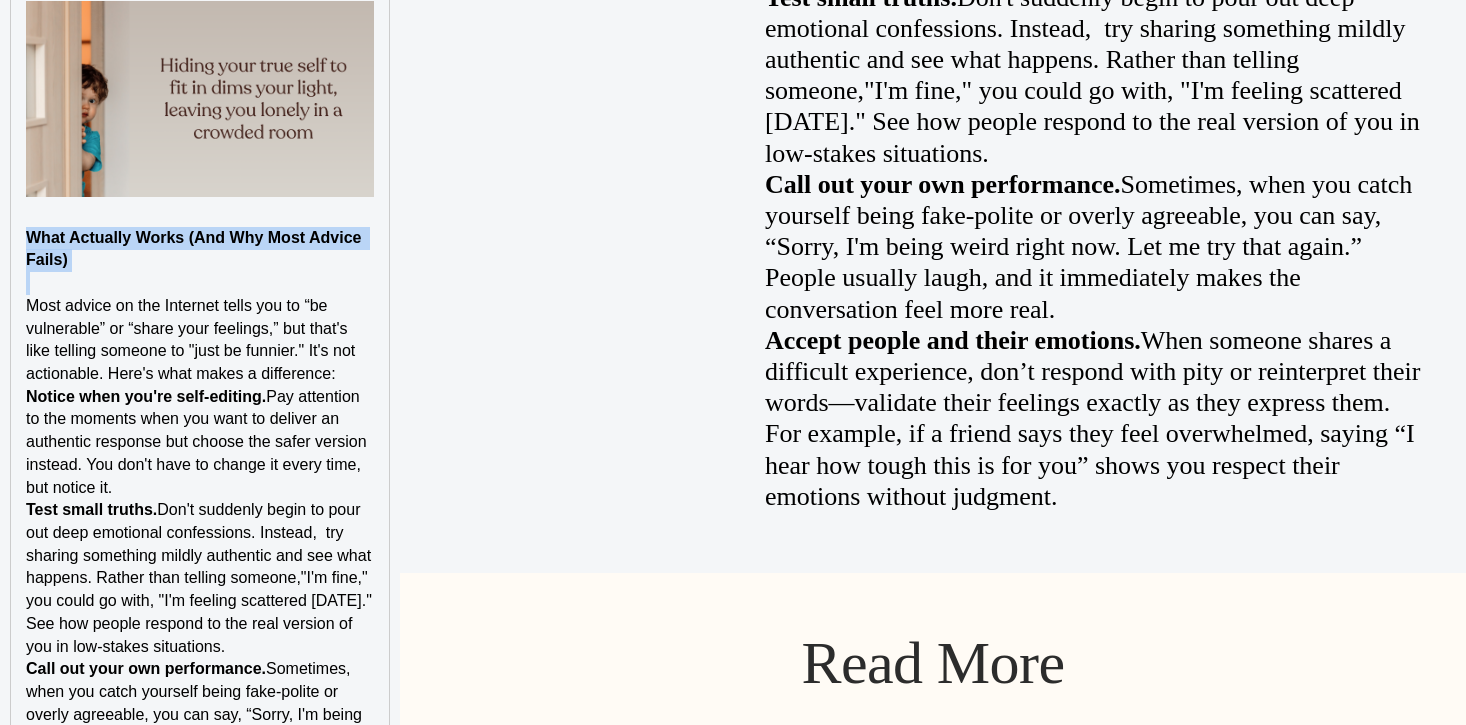 click on "What Actually Works (And Why Most Advice Fails)" at bounding box center [196, 249] 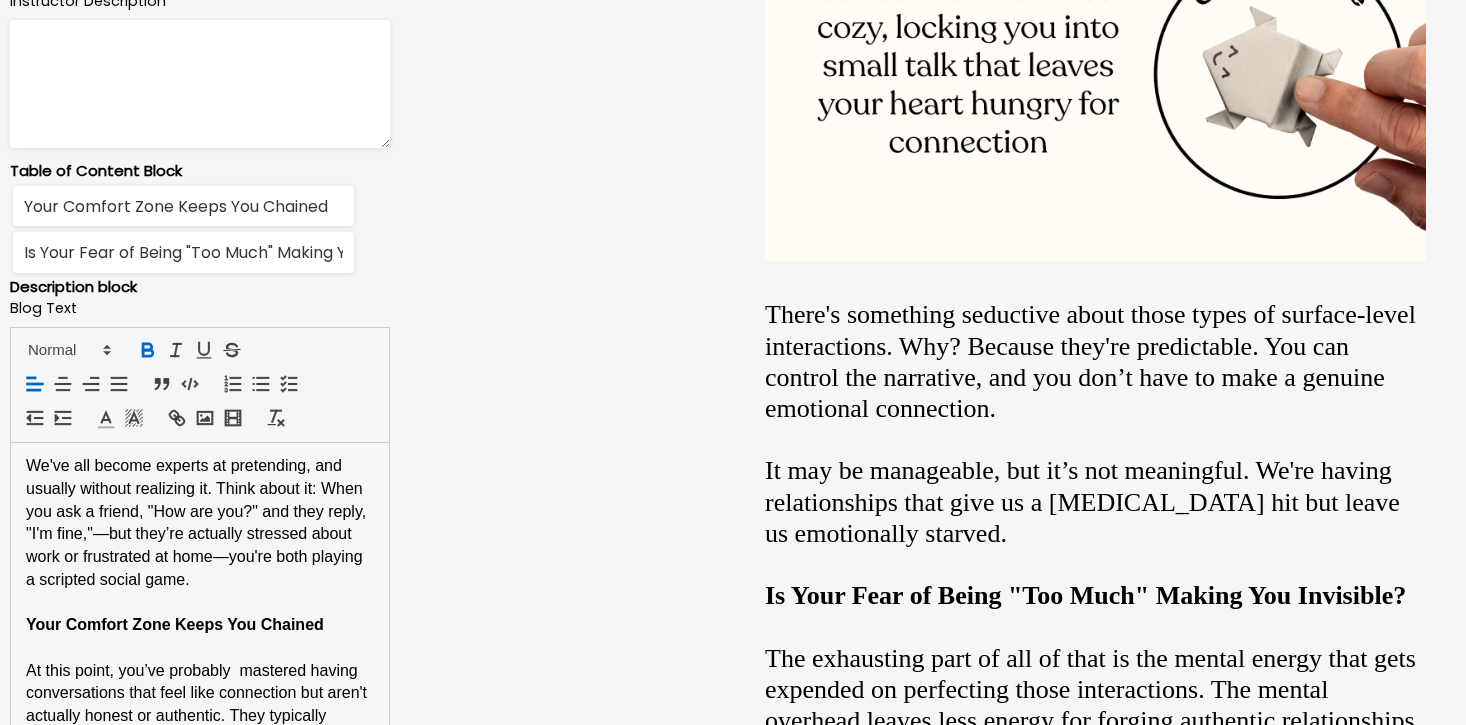 scroll, scrollTop: 1124, scrollLeft: 0, axis: vertical 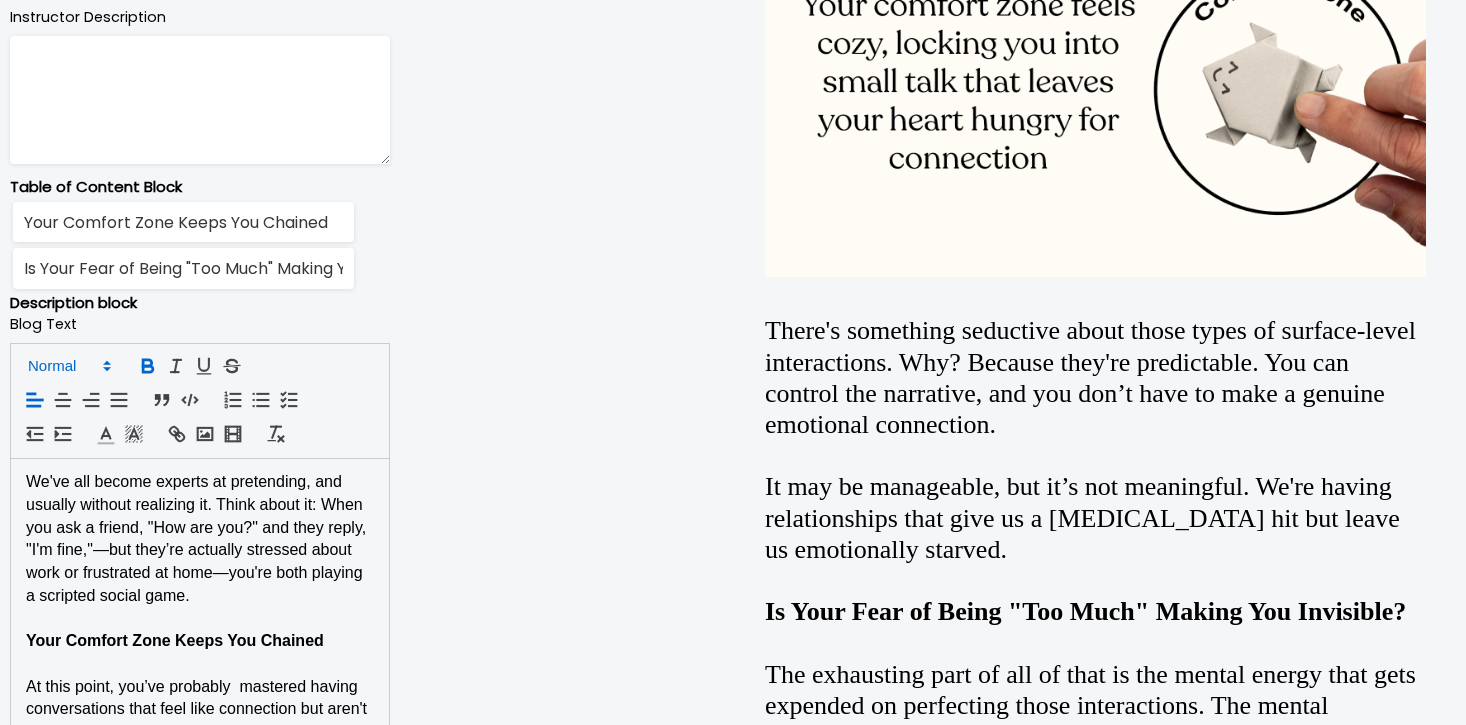 click at bounding box center (68, 366) 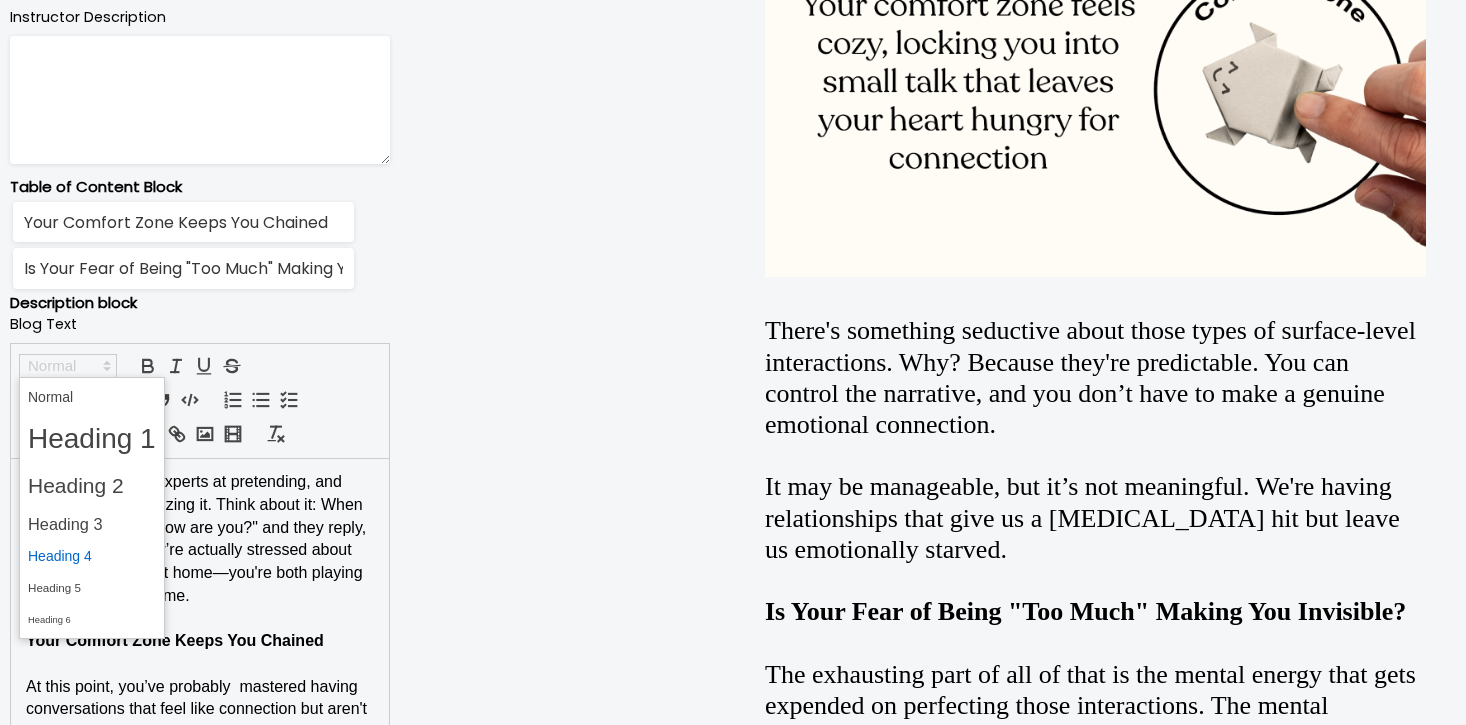 click at bounding box center (92, 556) 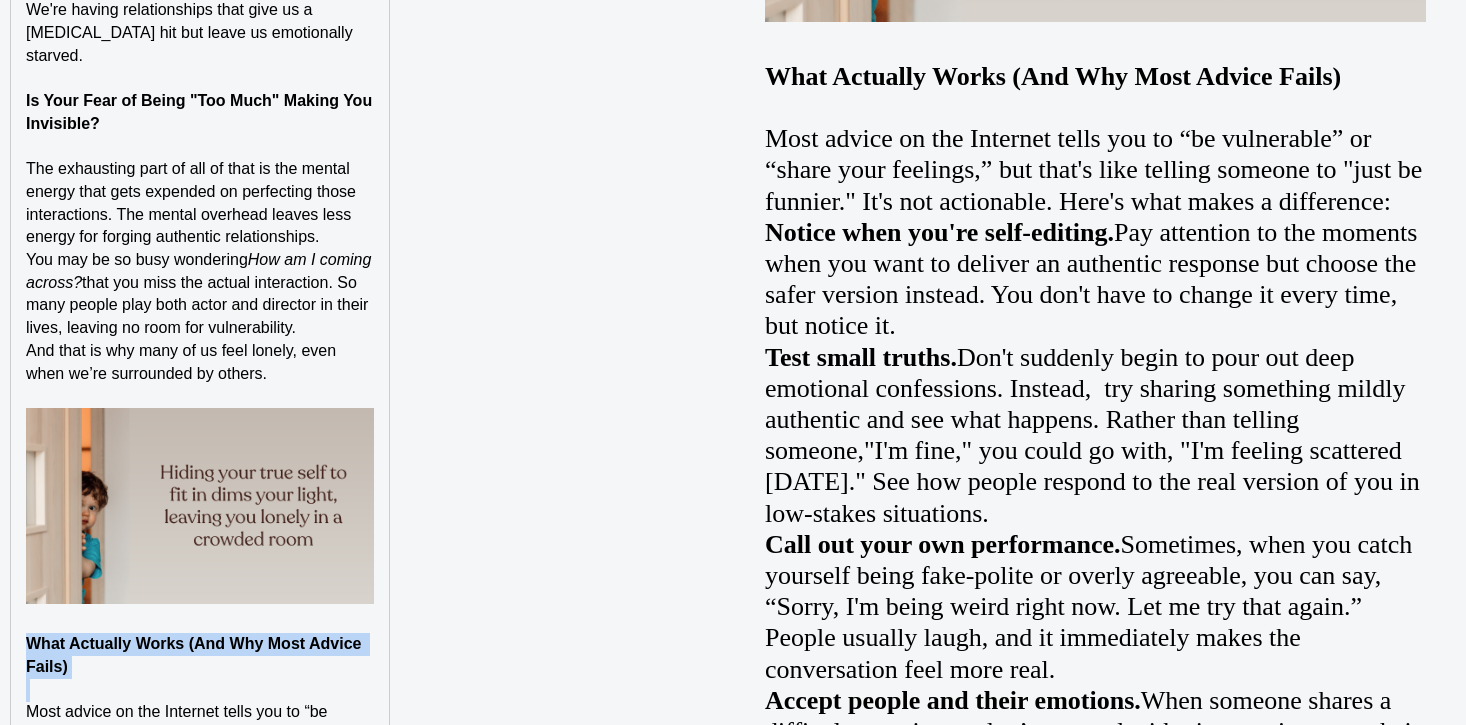 scroll, scrollTop: 2412, scrollLeft: 0, axis: vertical 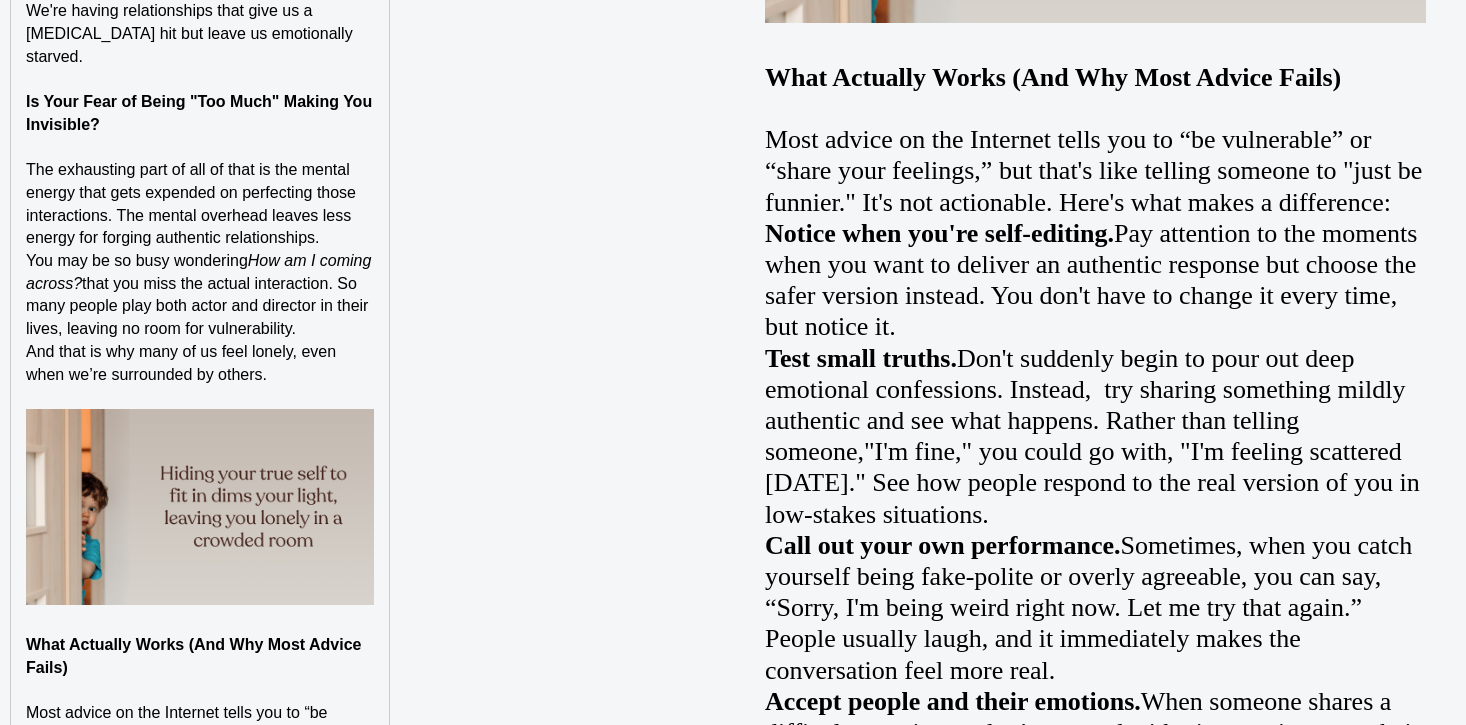 click on "And that is why many of us feel lonely, even when we’re surrounded by others." at bounding box center (200, 363) 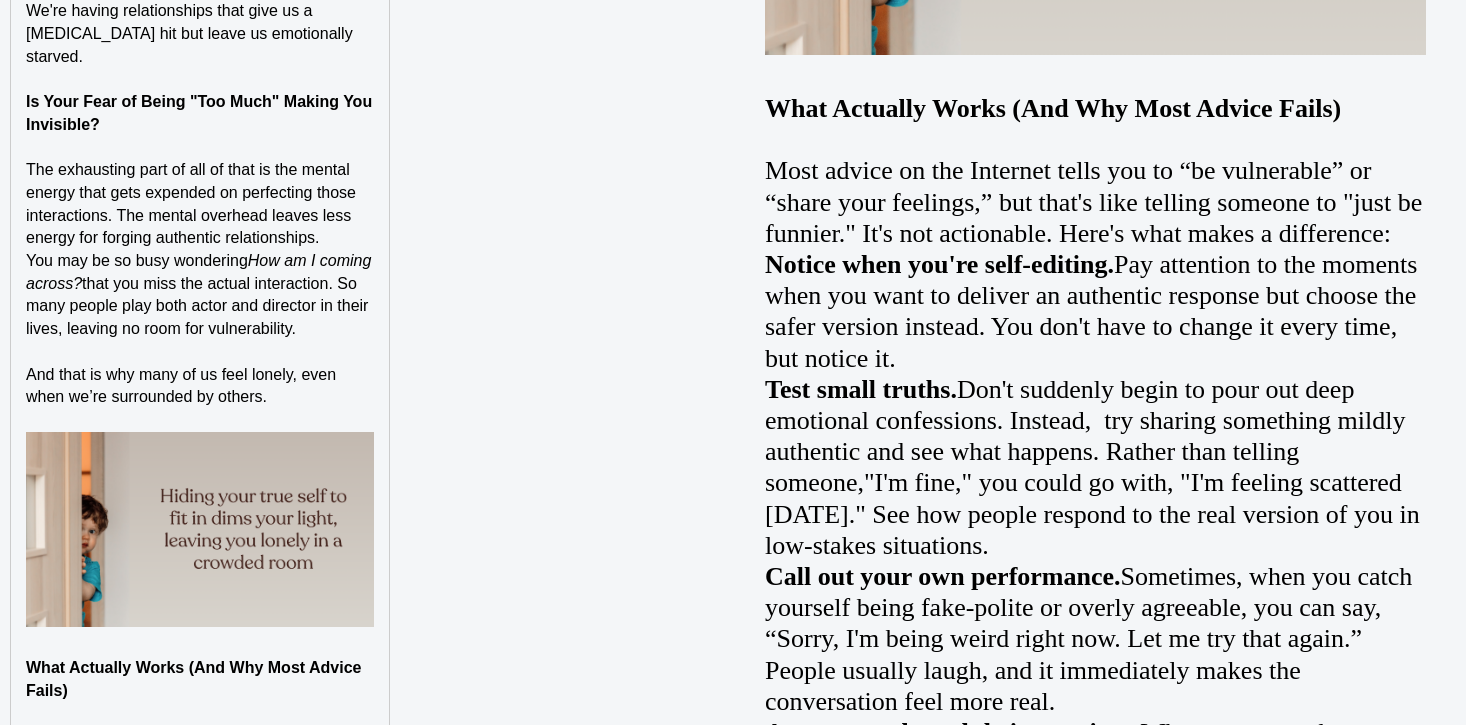 click on "The exhausting part of all of that is the mental energy that gets expended on perfecting those interactions. The mental overhead leaves less energy for forging authentic relationships." at bounding box center (200, 204) 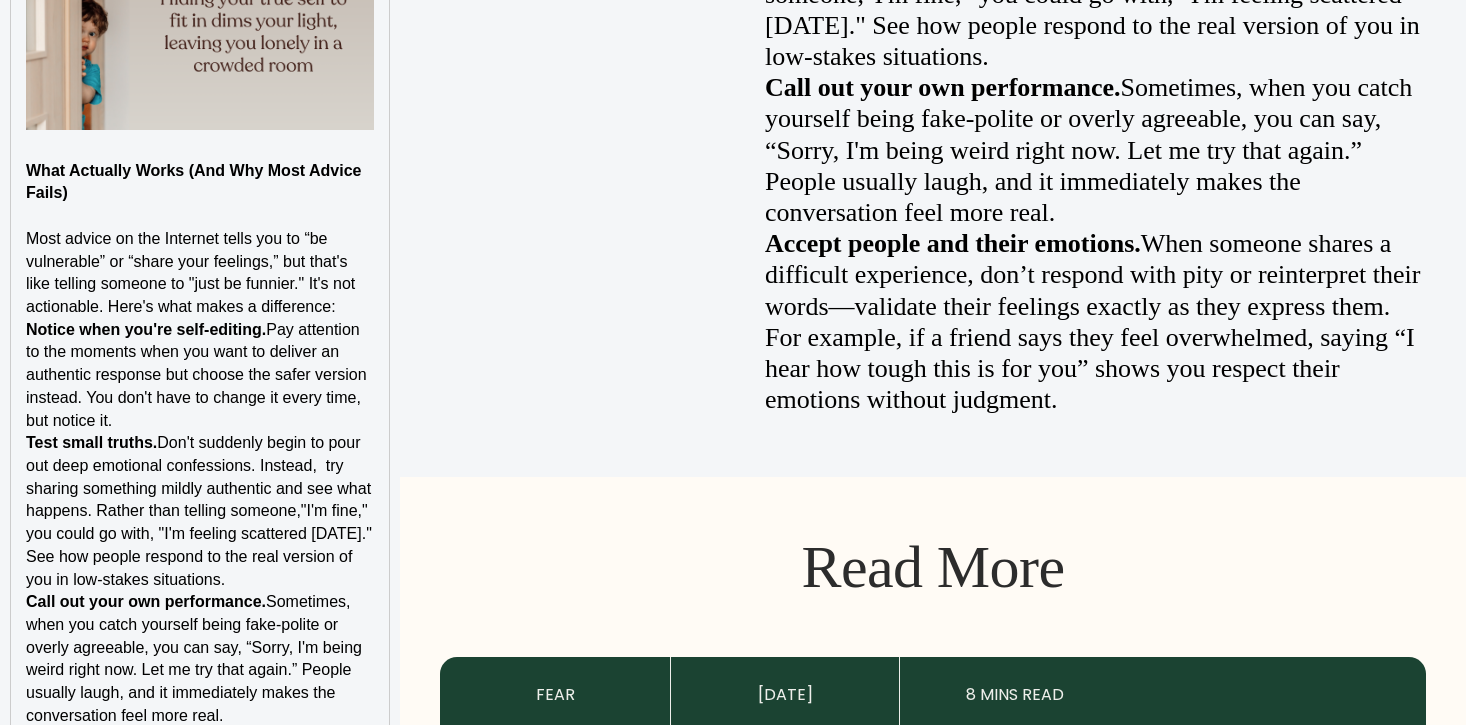 scroll, scrollTop: 2948, scrollLeft: 0, axis: vertical 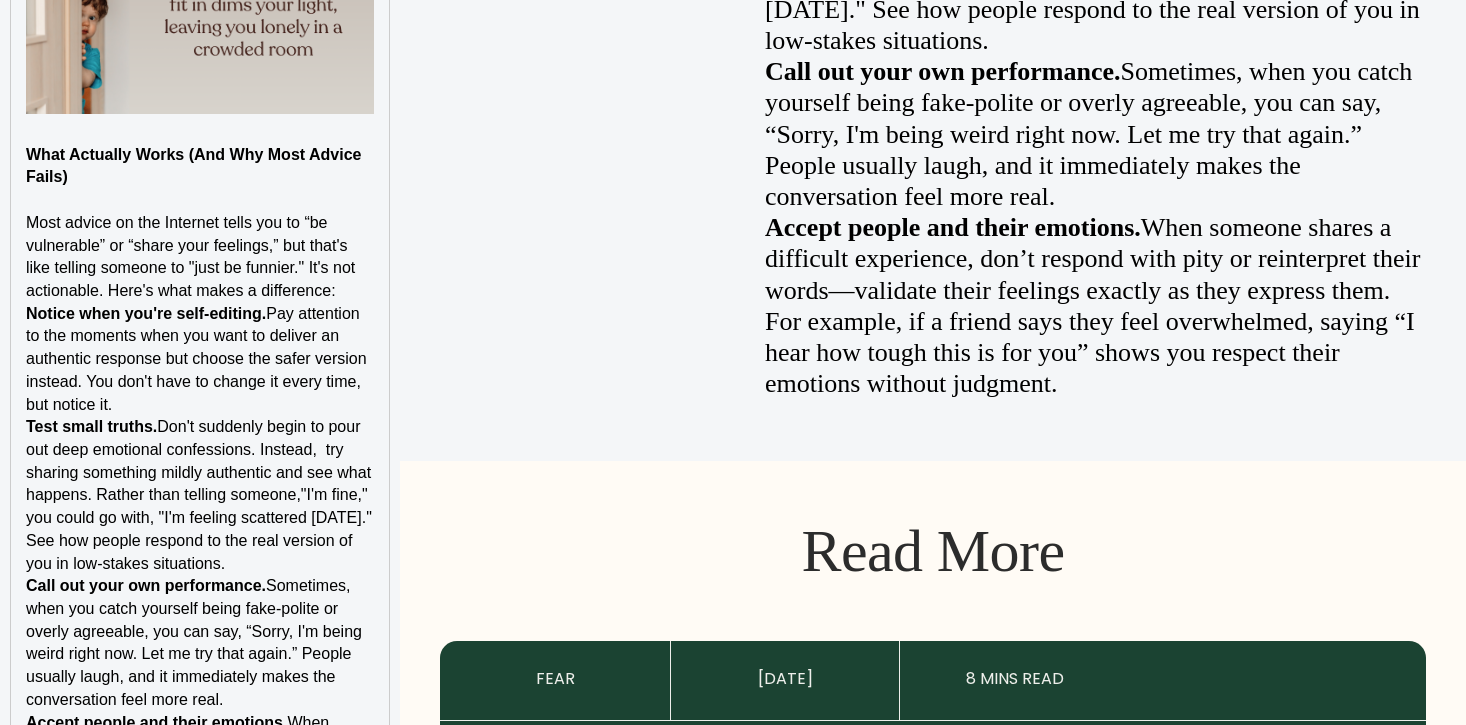click on "Most advice on the Internet tells you to “be vulnerable” or “share your feelings,” but that's like telling someone to "just be funnier." It's not actionable. Here's what makes a difference:" at bounding box center (200, 257) 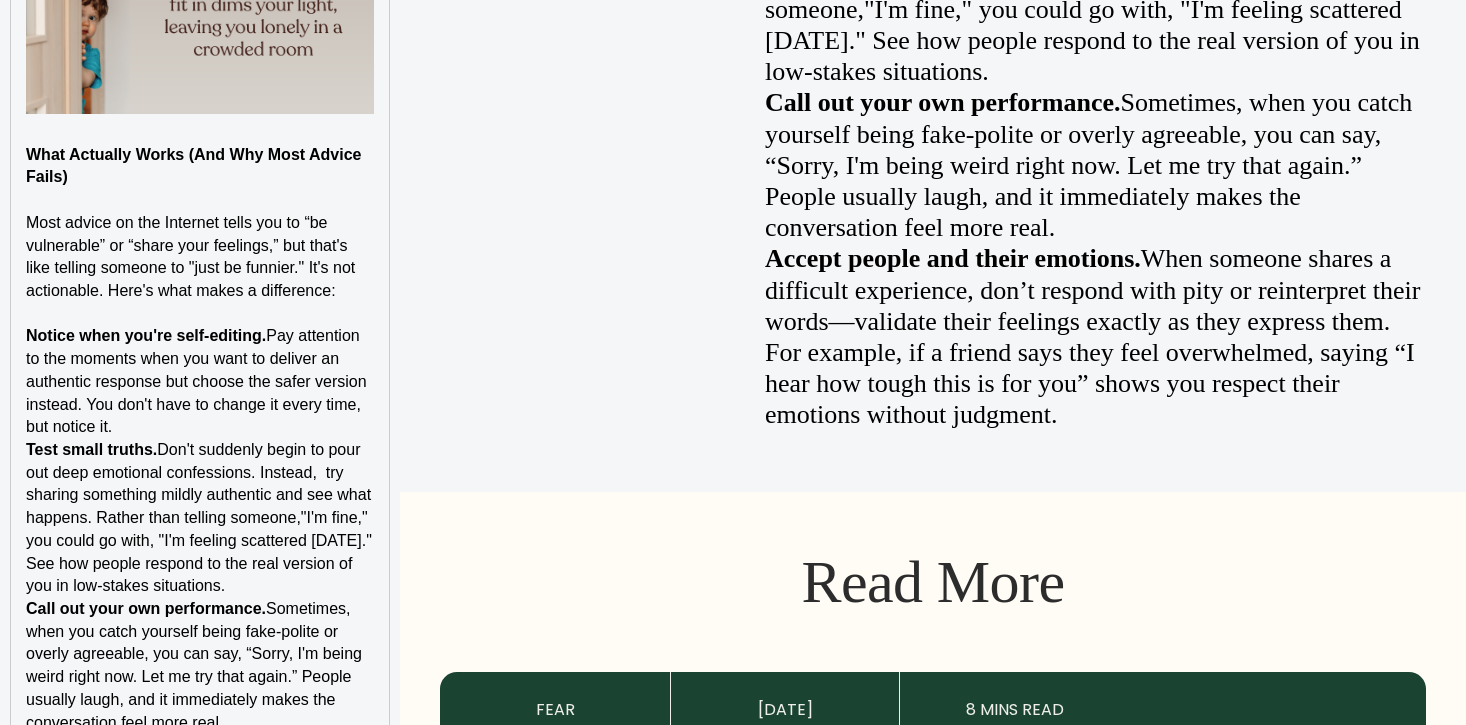 click on "Notice when you're self-editing.  Pay attention to the moments when you want to deliver an authentic response but choose the safer version instead. You don't have to change it every time, but notice it." at bounding box center [200, 382] 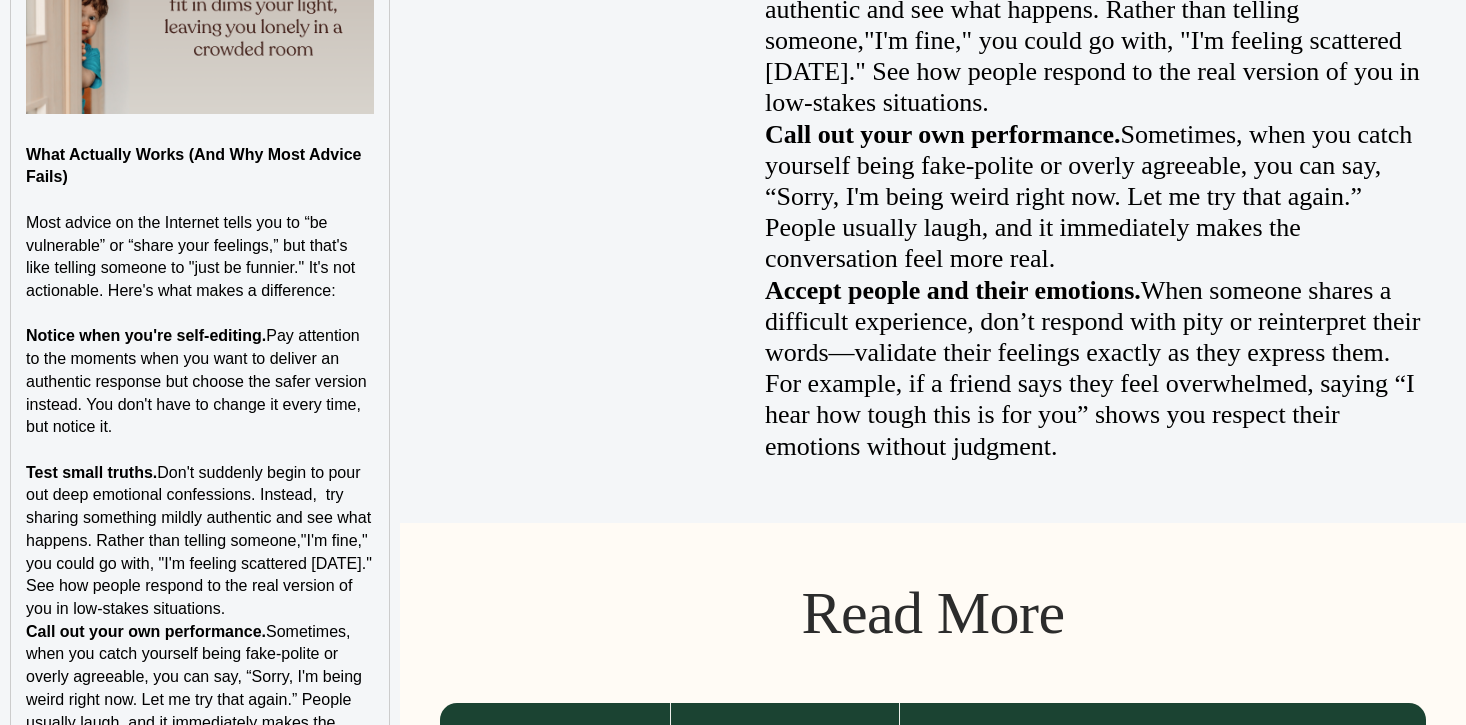 click on "Test small truths.  Don't suddenly begin to pour out deep emotional confessions. Instead,  try sharing something mildly authentic and see what happens. Rather than telling someone,"I'm fine," you could go with, "I'm feeling scattered today." See how people respond to the real version of you in low-stakes situations." at bounding box center (200, 541) 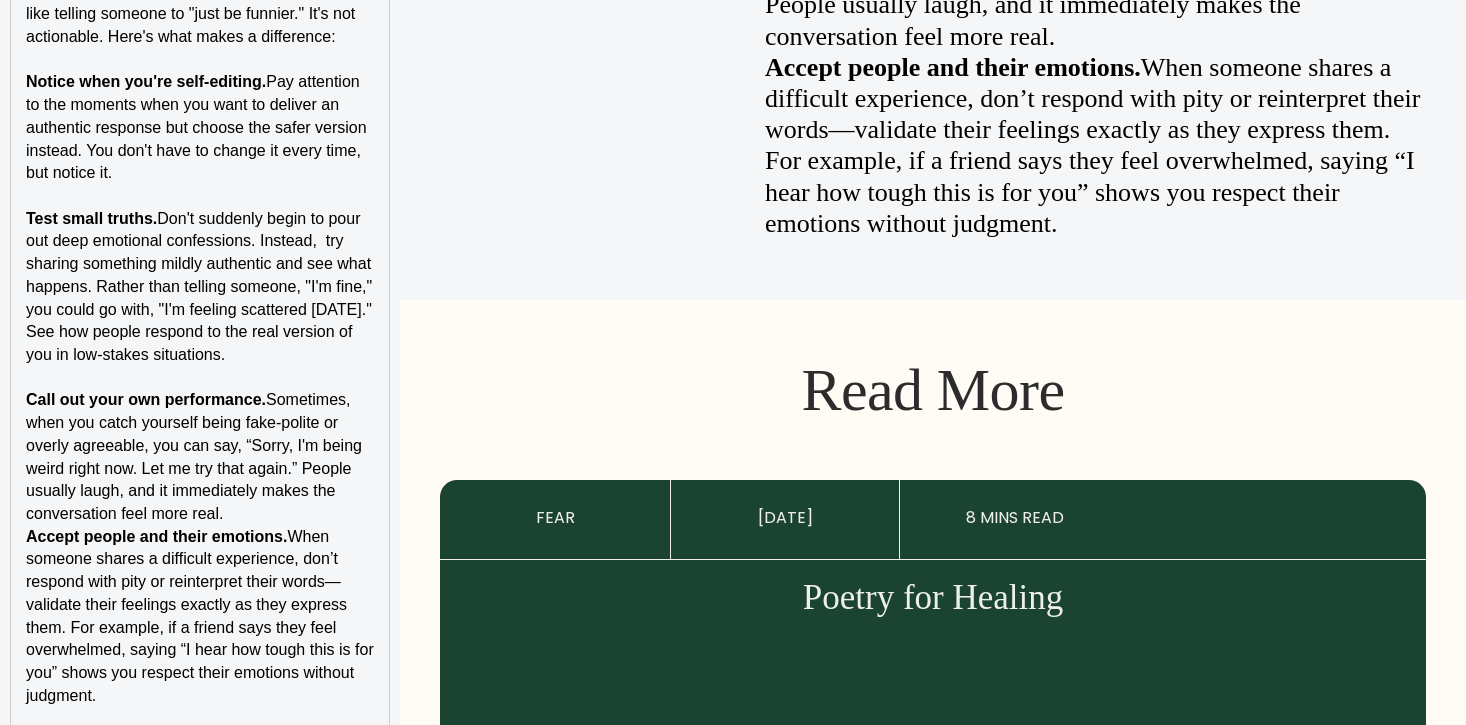 scroll, scrollTop: 3318, scrollLeft: 0, axis: vertical 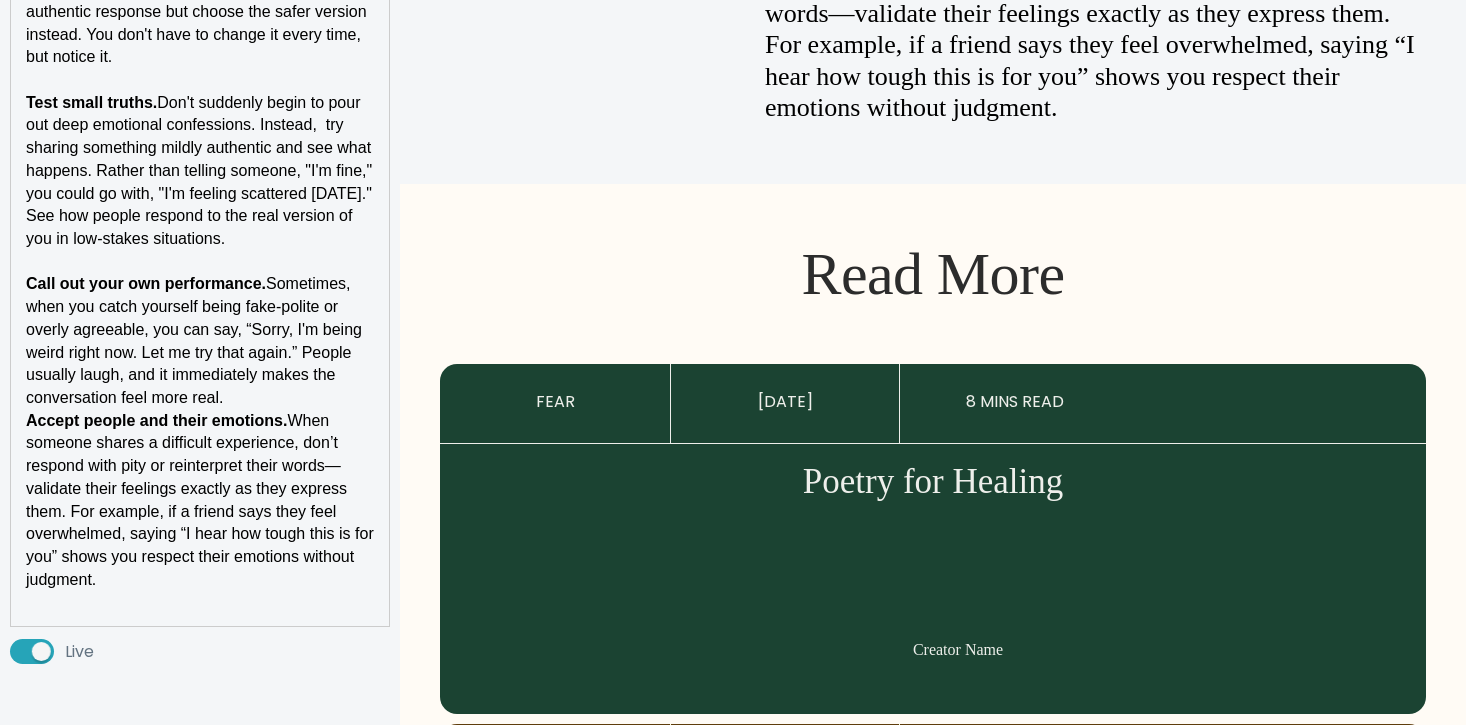 click on "Call out your own performance.  Sometimes, when you catch yourself being fake-polite or overly agreeable, you can say, “Sorry, I'm being weird right now. Let me try that again.” People usually laugh, and it immediately makes the conversation feel more real." at bounding box center (200, 341) 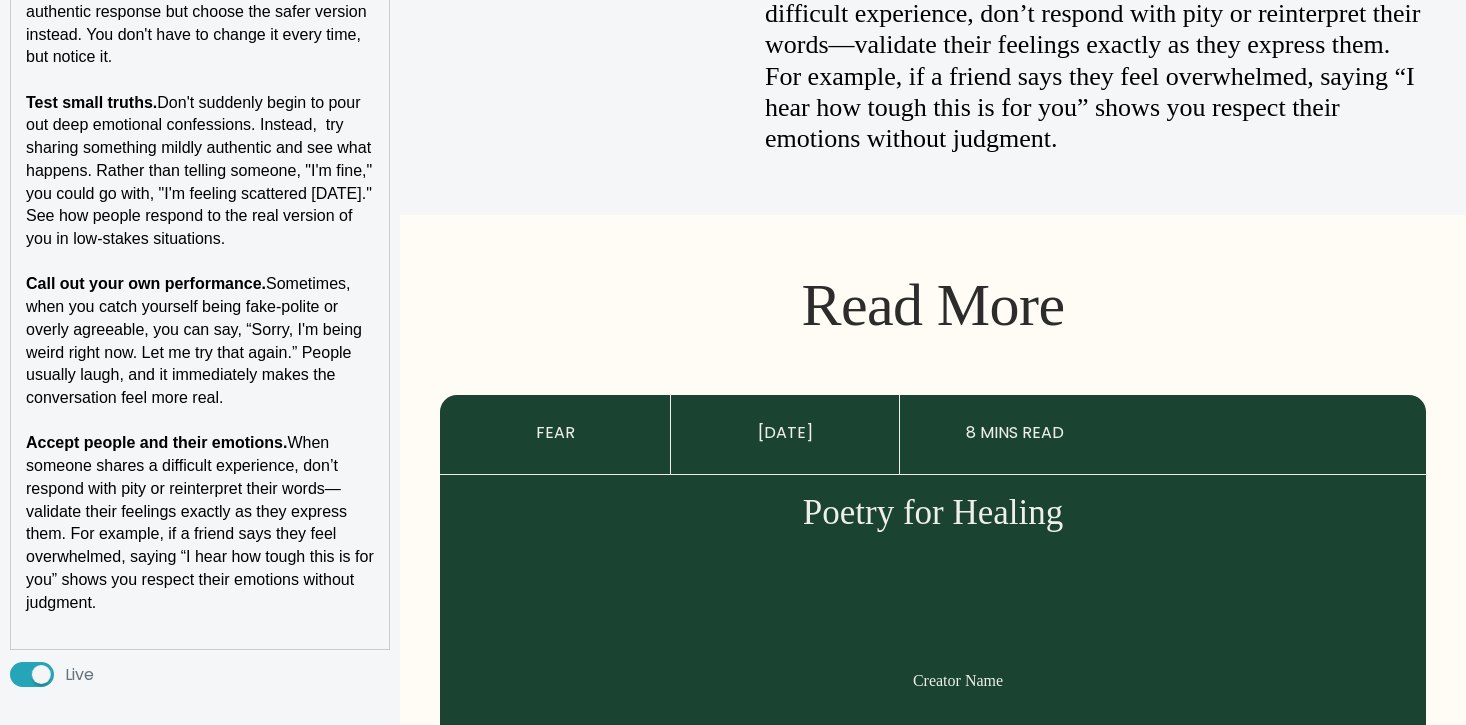 click on "We've all become experts at pretending, and usually without realizing it. Think about it: When you ask a friend, "How are you?" and they reply, "I'm fine,"—but they’re actually stressed about work or frustrated at home—you're both playing a scripted social game. Your Comfort Zone Keeps You Chained At this point, you’ve probably  mastered having conversations that feel like connection but aren't actually honest or authentic. They typically involve the weather, work drama, series you are binging on Netflix, and weekend plans. Those "safe topics" let us feel social without being vulnerable. There's something seductive about those types of surface-level interactions. Why? Because they're predictable. You can control the narrative, and you don’t have to make a genuine emotional connection.  It may be manageable, but it’s not meaningful. We're having relationships that give us a dopamine hit but leave us emotionally starved. Is Your Fear of Being "Too Much" Making You Invisible? Test small truths. ﻿" at bounding box center (200, -520) 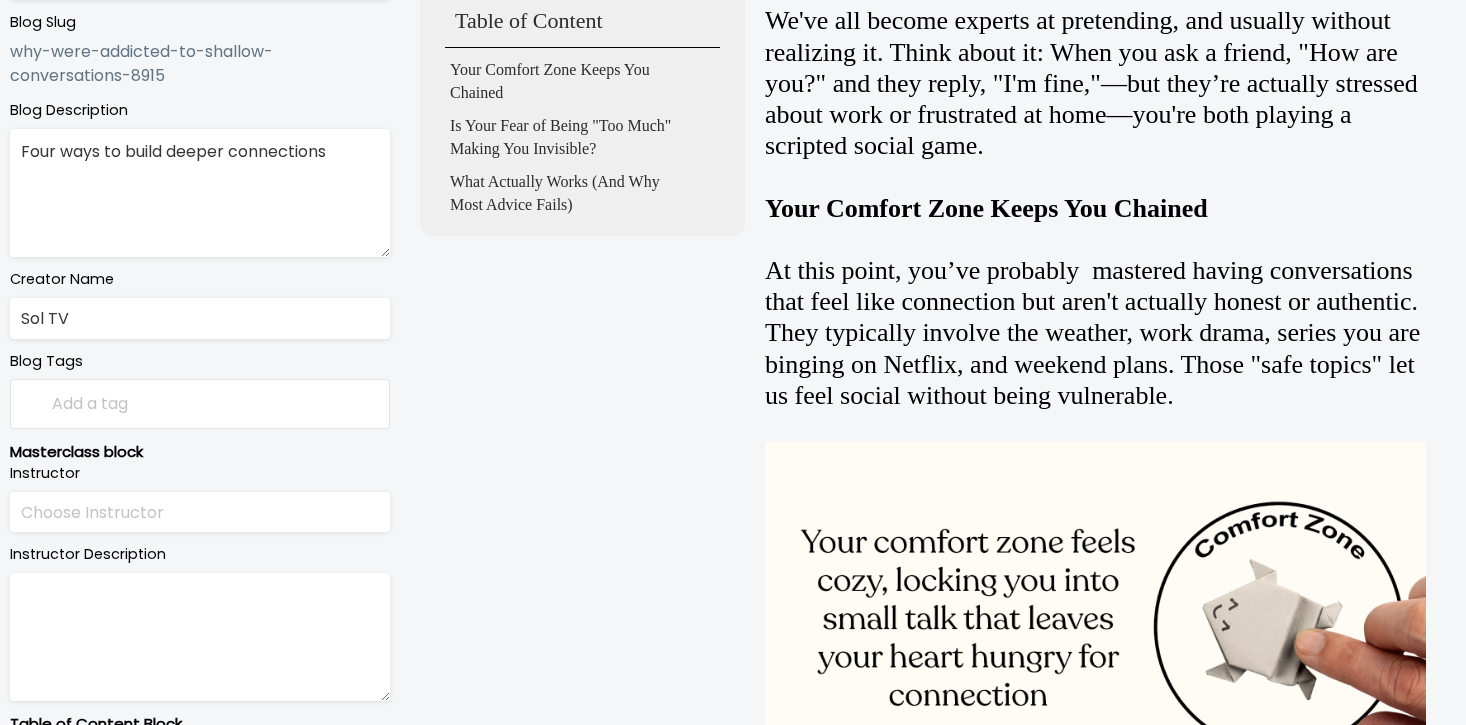 scroll, scrollTop: 466, scrollLeft: 0, axis: vertical 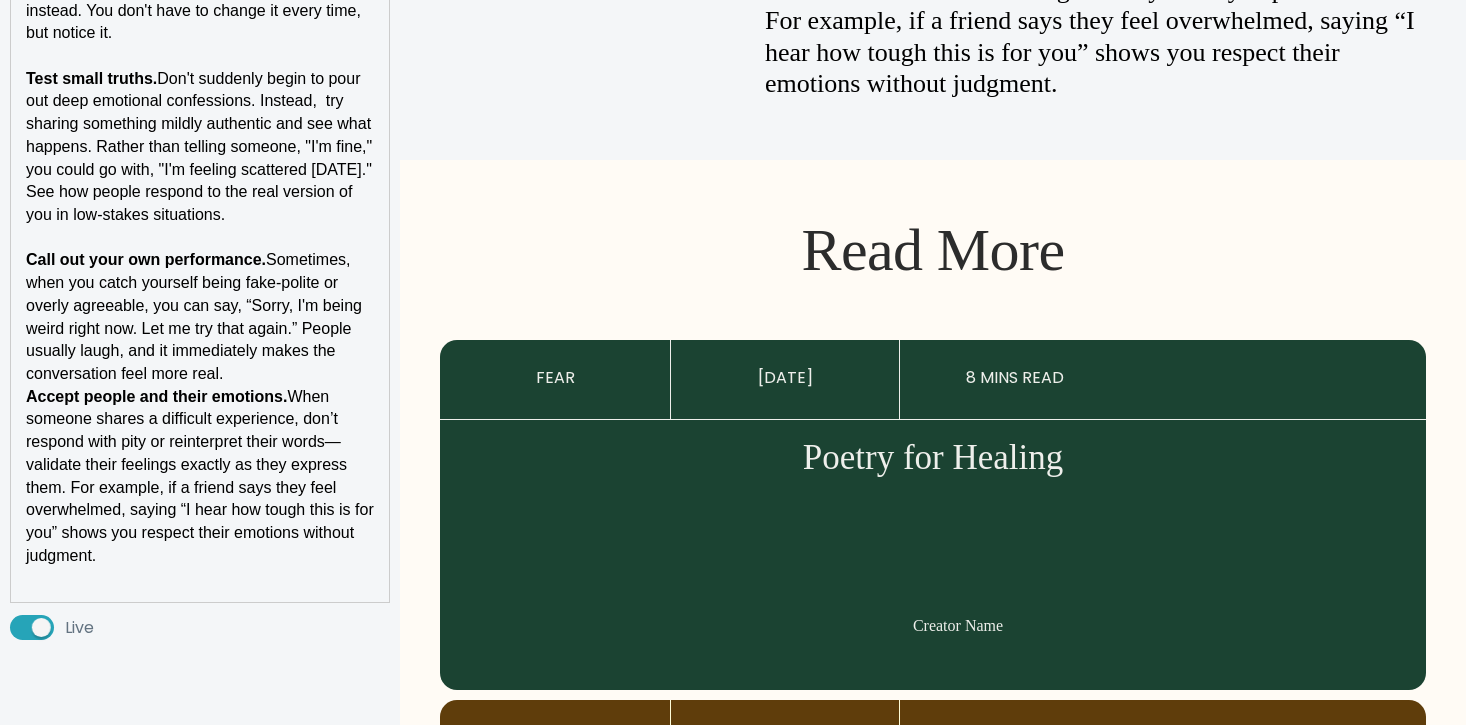 click on "Call out your own performance.  Sometimes, when you catch yourself being fake-polite or overly agreeable, you can say, “Sorry, I'm being weird right now. Let me try that again.” People usually laugh, and it immediately makes the conversation feel more real." at bounding box center (200, 317) 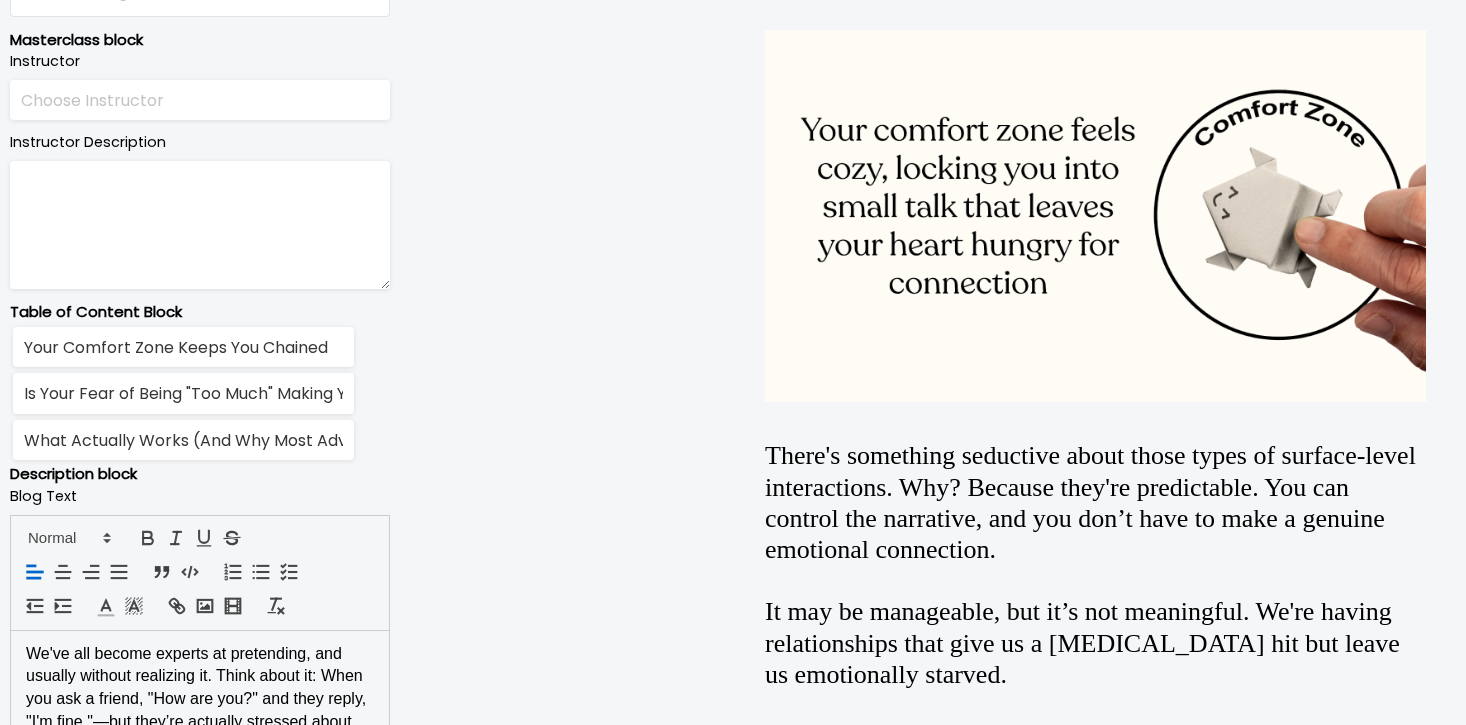 scroll, scrollTop: 389, scrollLeft: 0, axis: vertical 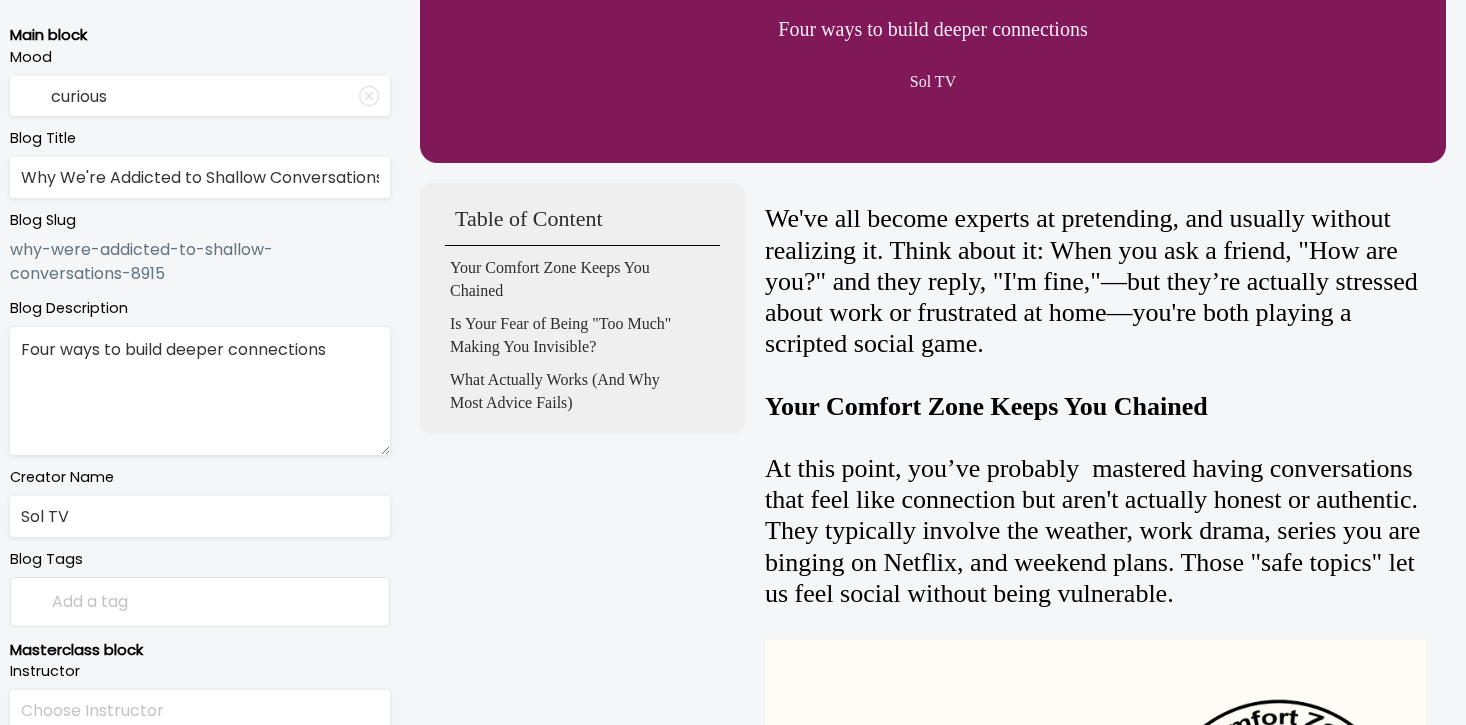 click on "Why We're Addicted to Shallow Conversations" at bounding box center [200, 177] 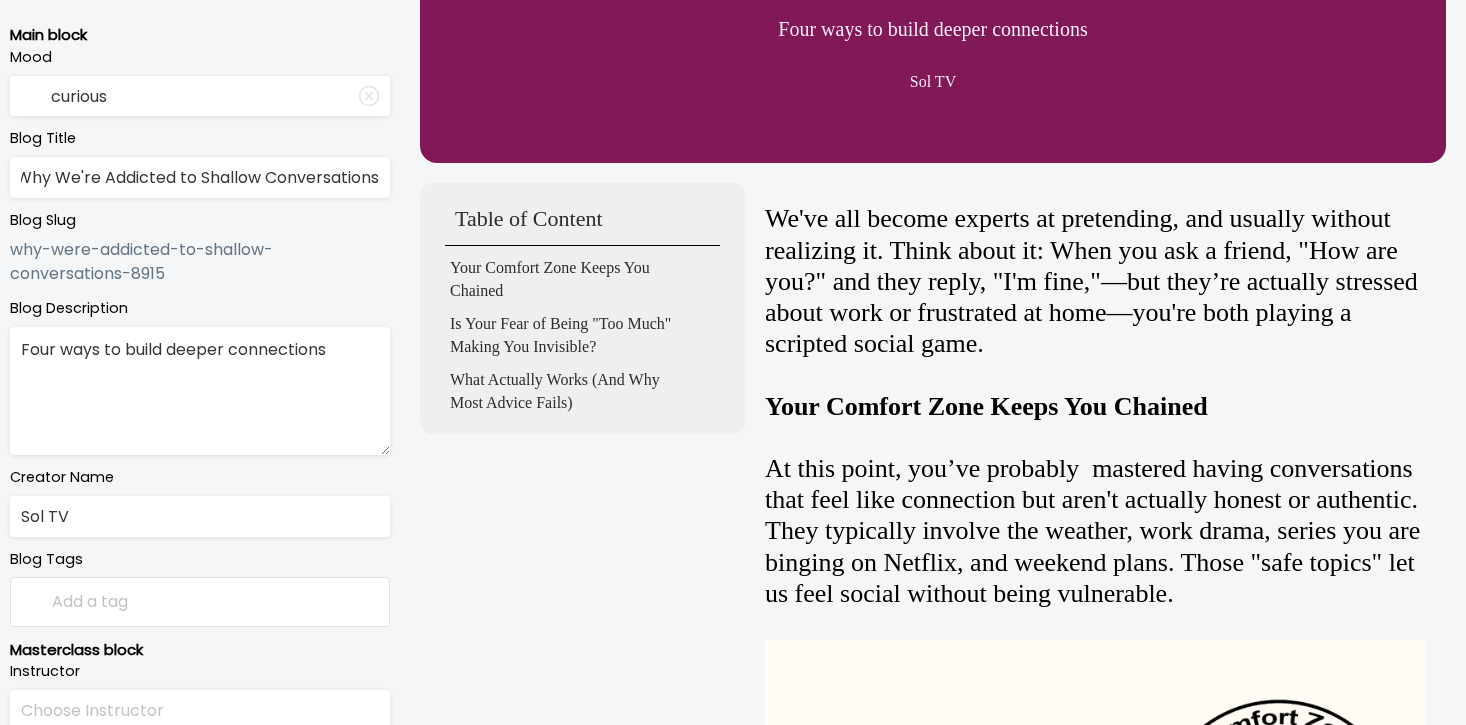 scroll, scrollTop: 0, scrollLeft: 0, axis: both 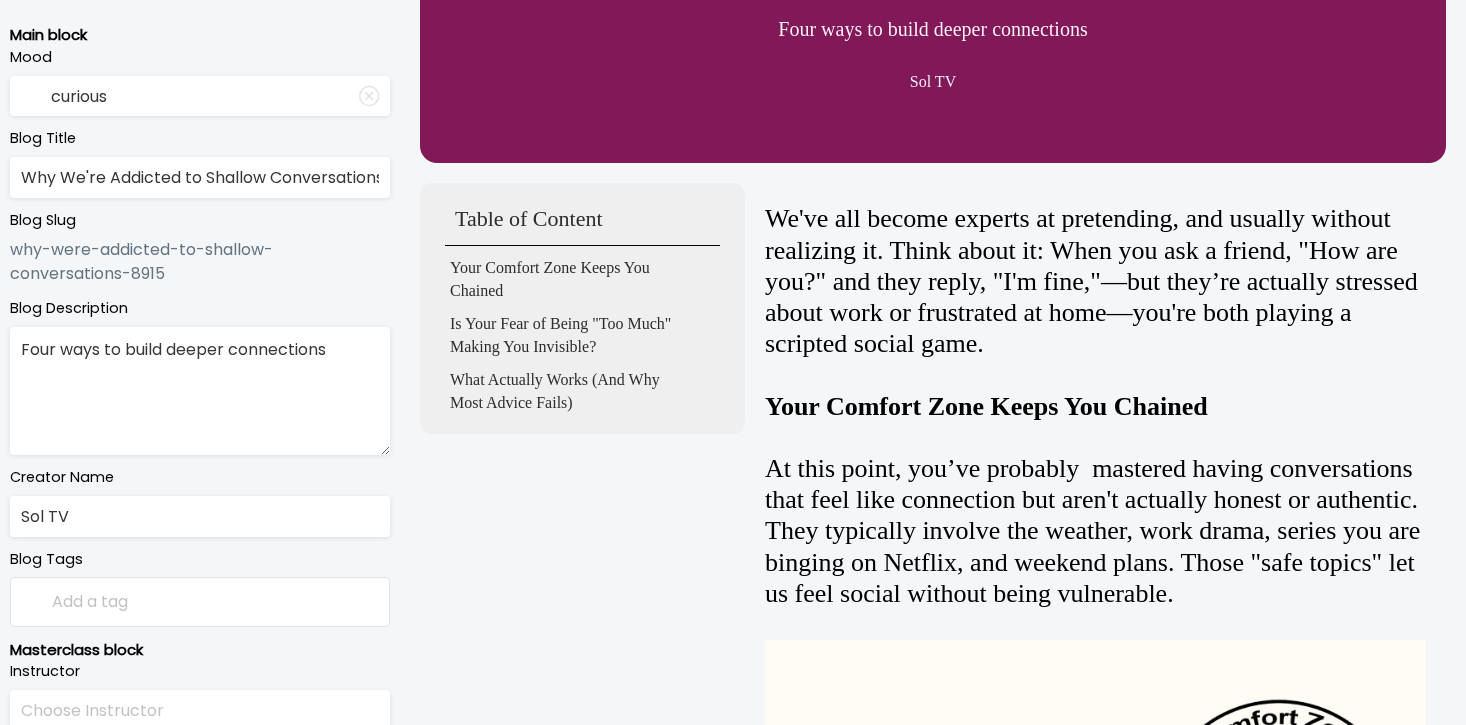 click on "Four ways to build deeper connections" at bounding box center [200, 391] 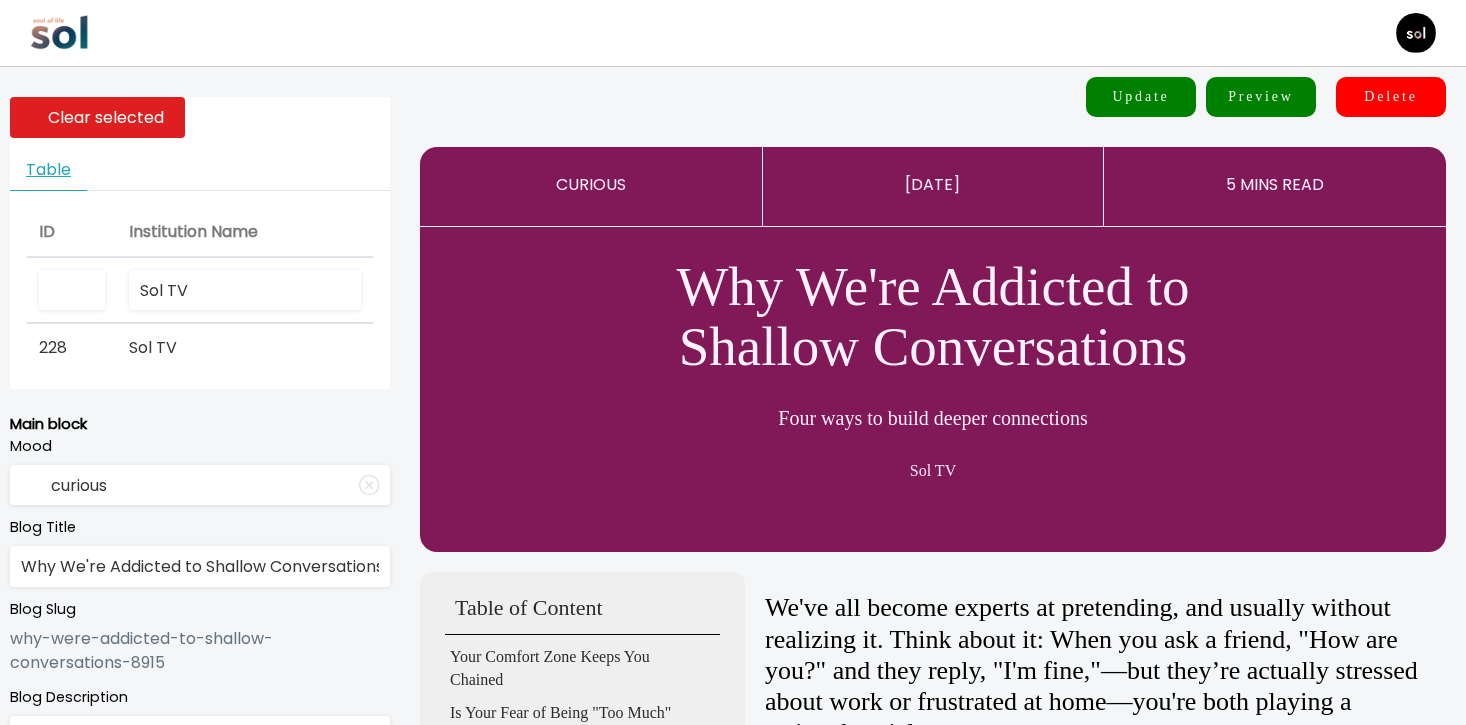 click on "Update" at bounding box center (1141, 97) 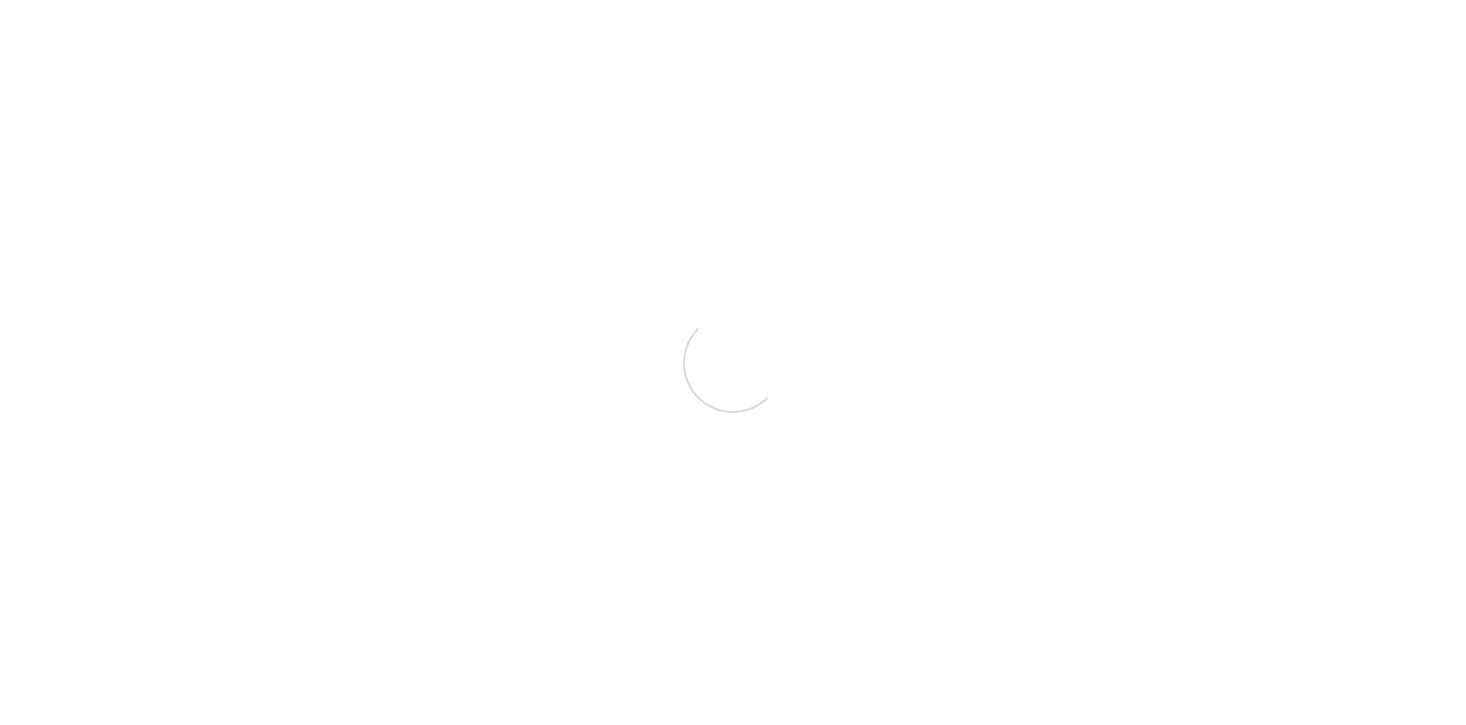 scroll, scrollTop: 0, scrollLeft: 0, axis: both 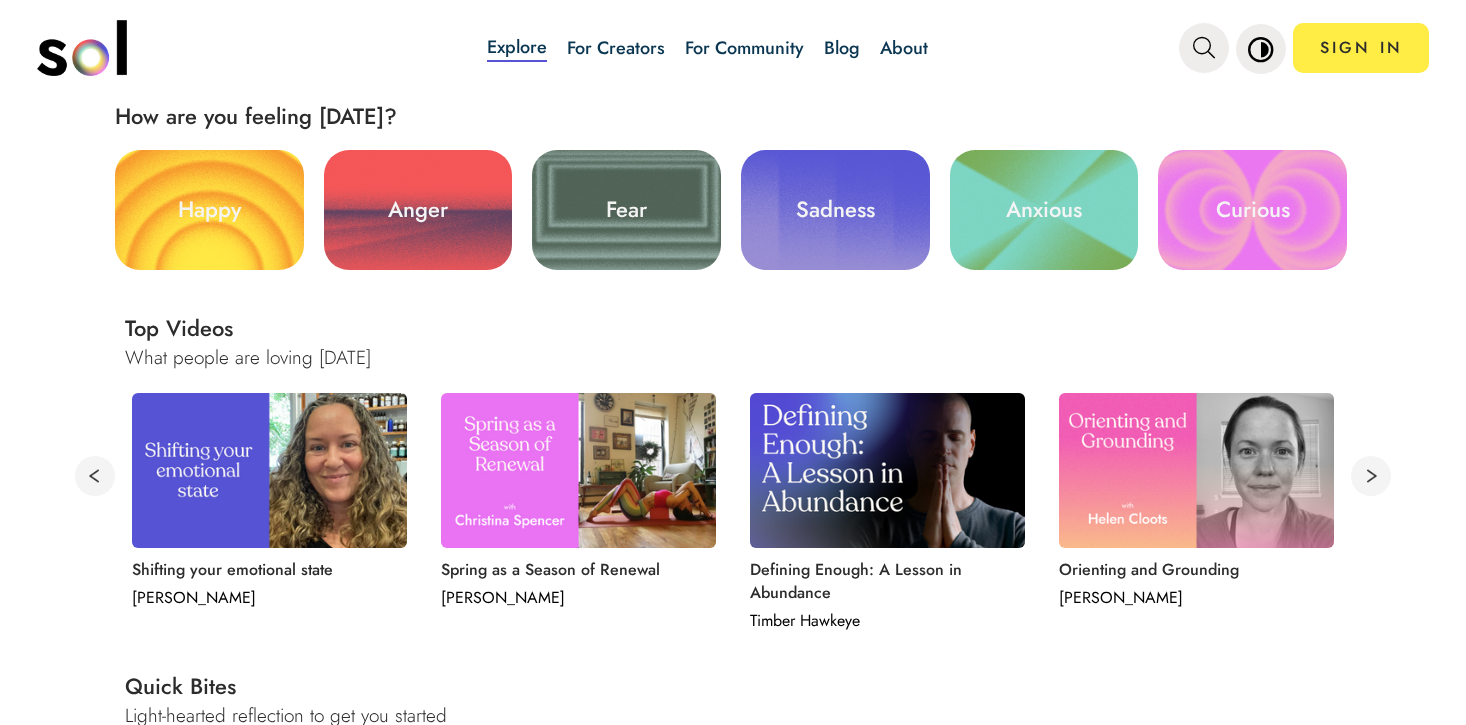 click on "Blog" at bounding box center [842, 48] 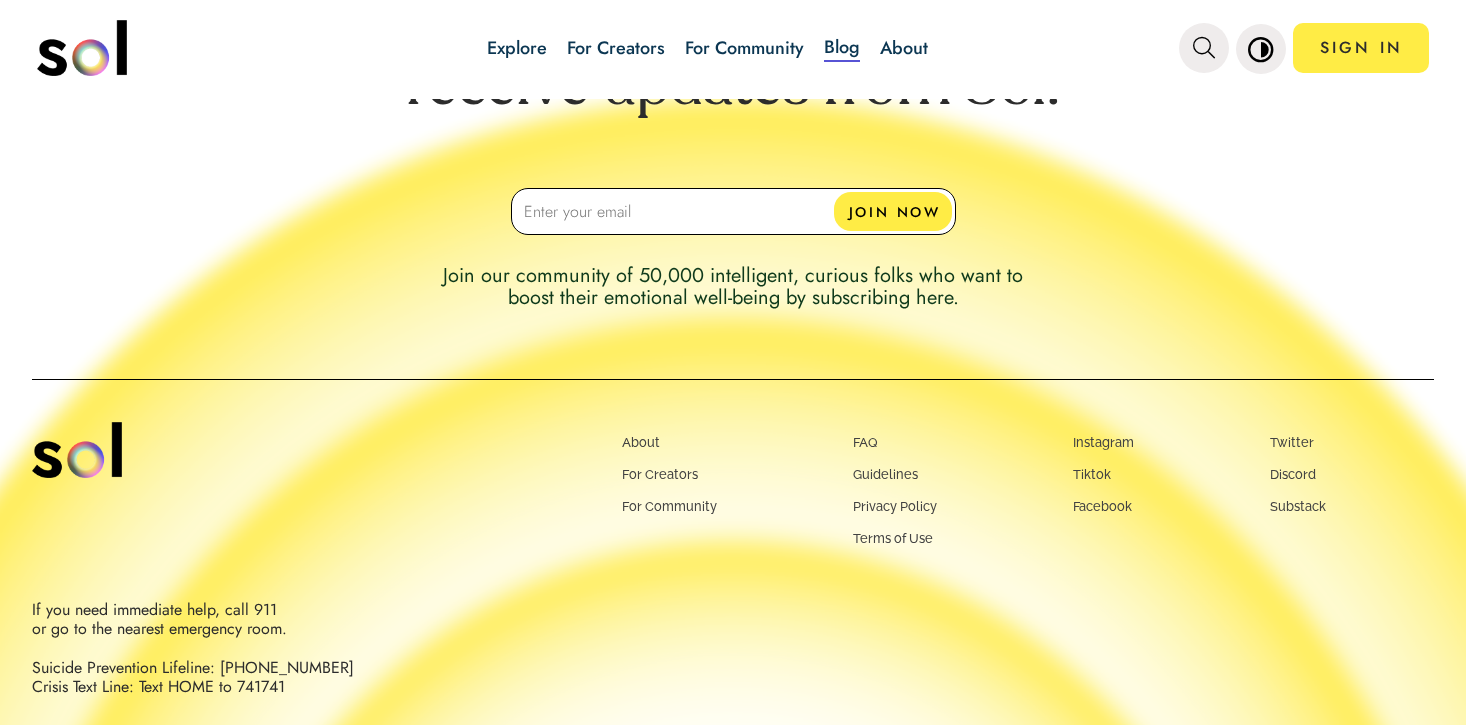 scroll, scrollTop: 1659, scrollLeft: 0, axis: vertical 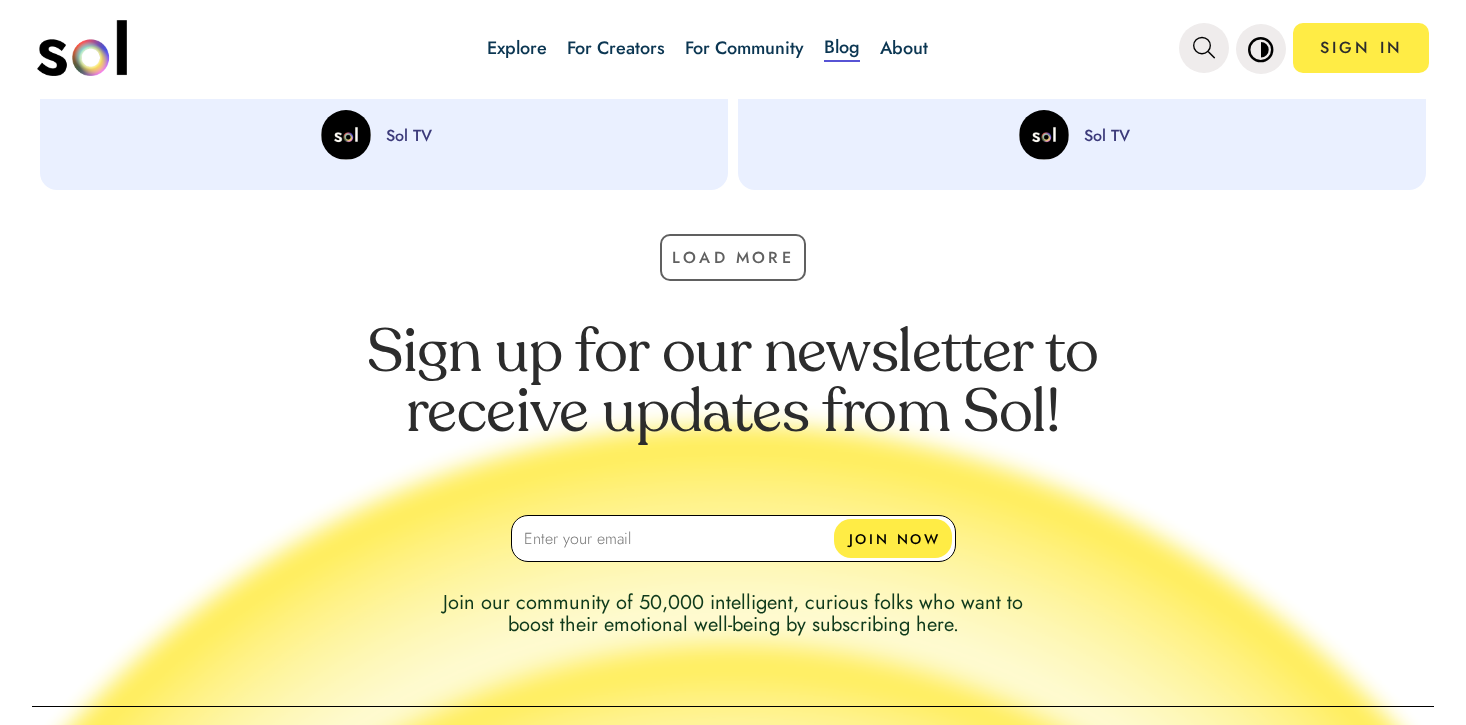 click on "Sign up for our newsletter to receive updates from Sol!" at bounding box center [733, 405] 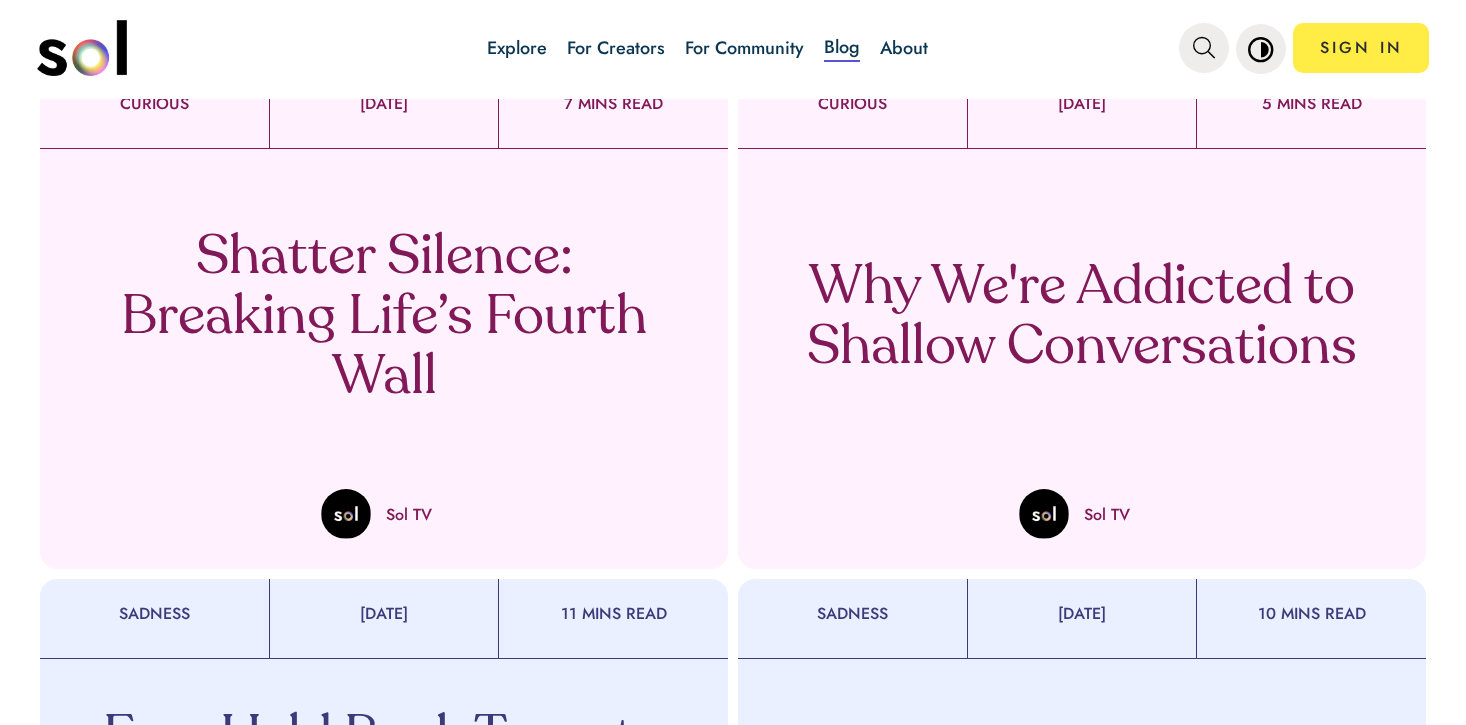 scroll, scrollTop: 0, scrollLeft: 0, axis: both 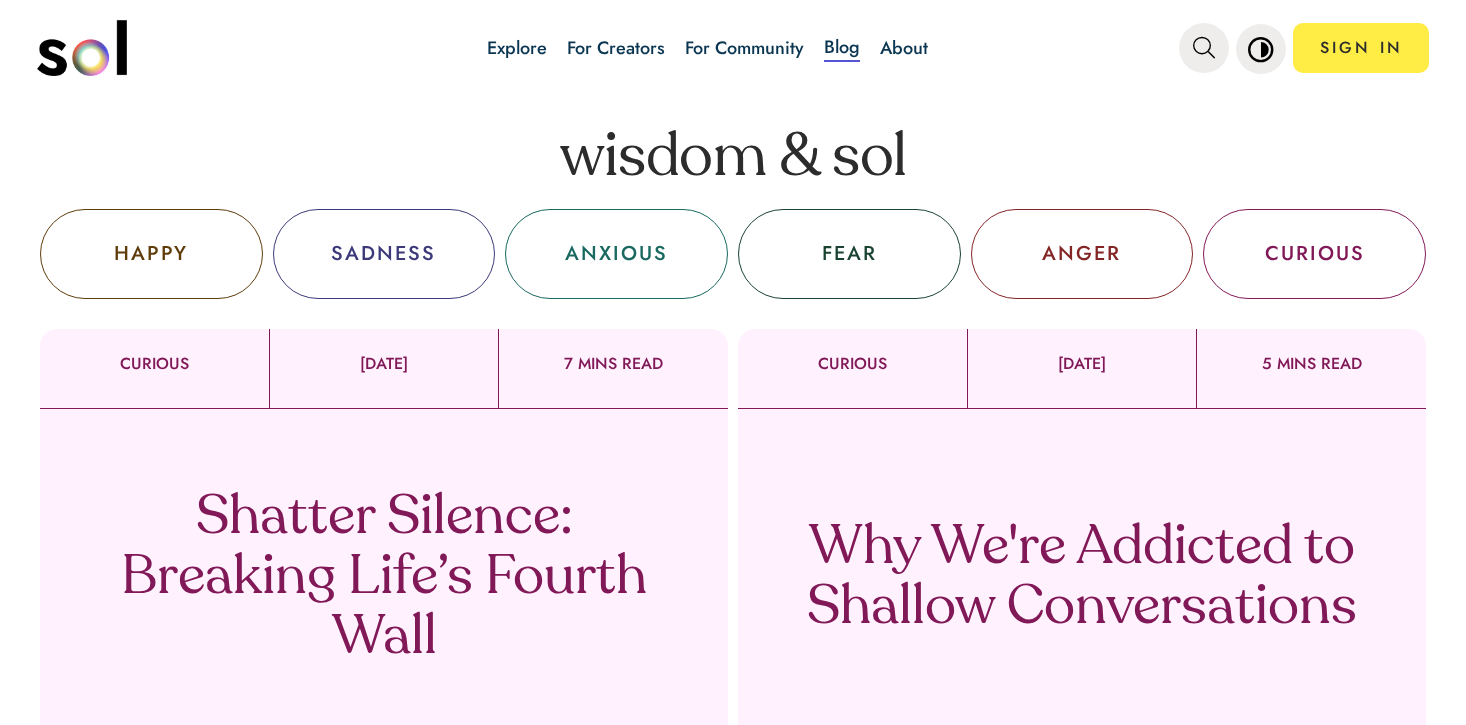 click on "Why We're Addicted to Shallow Conversations Sol TV" at bounding box center (1082, 604) 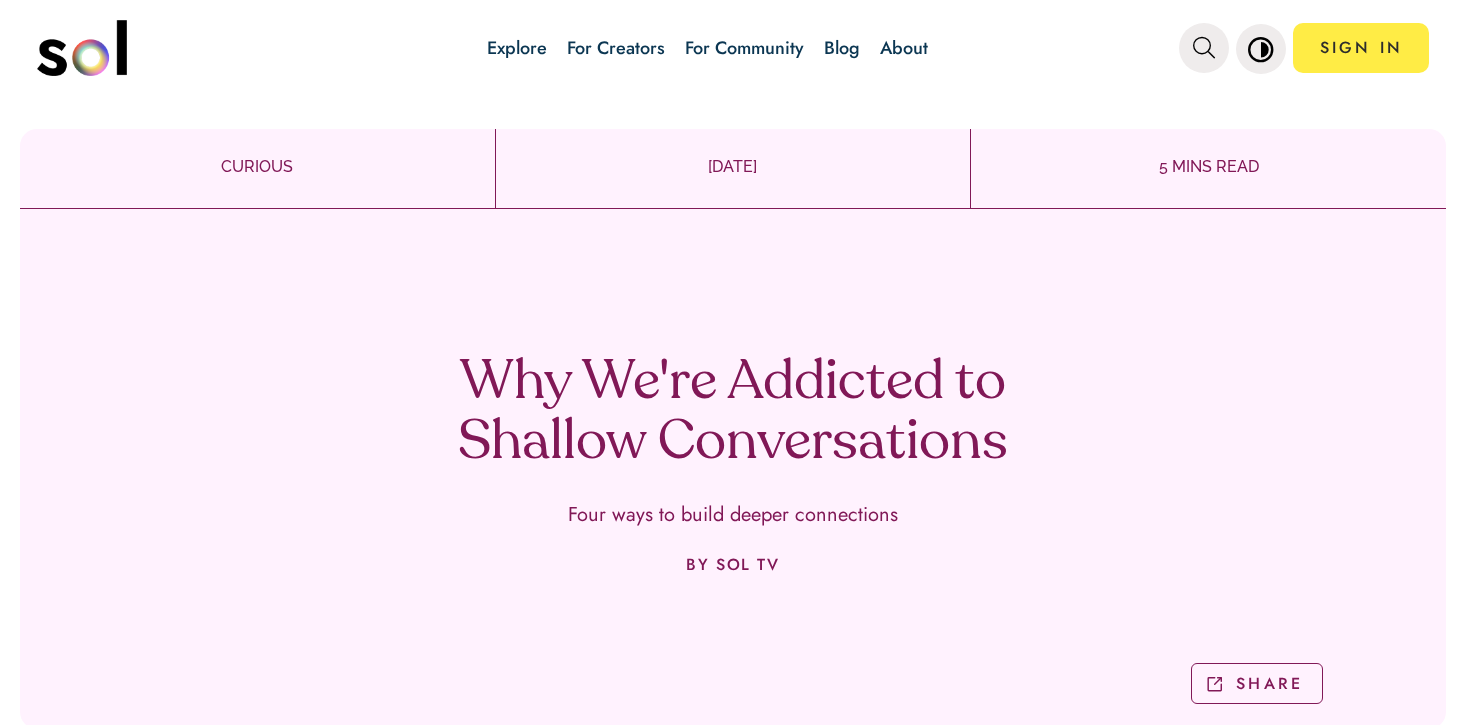 scroll, scrollTop: 0, scrollLeft: 0, axis: both 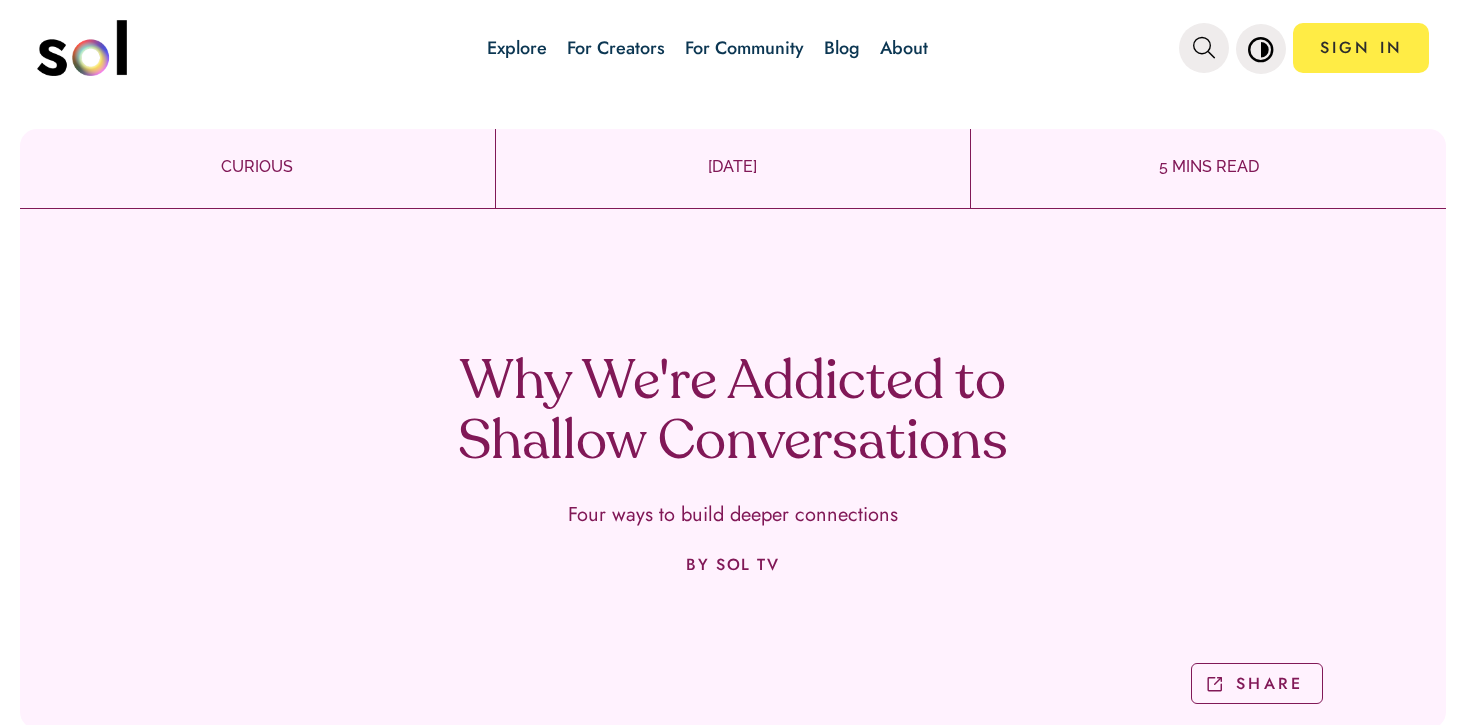 click on "Explore For Creators For Community Blog About" at bounding box center (708, 48) 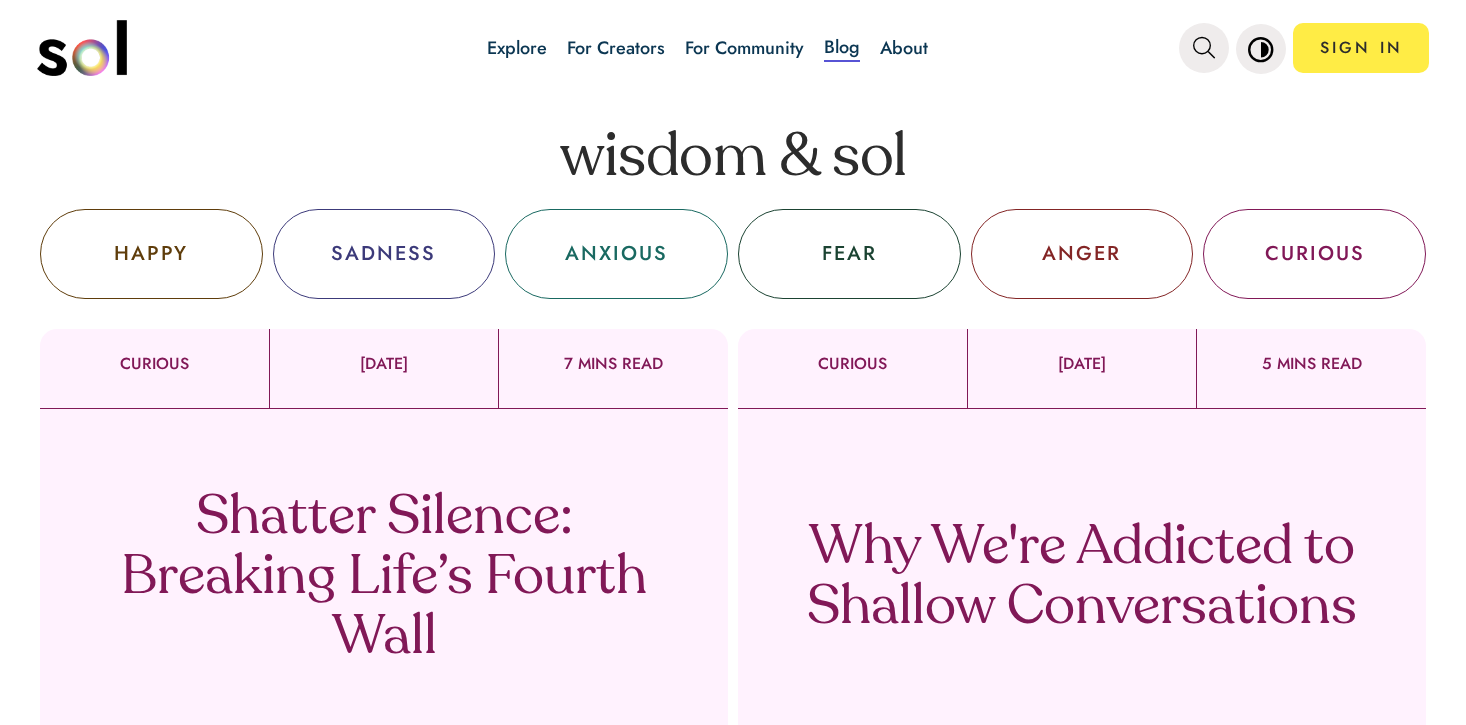 click on "Why We're Addicted to Shallow Conversations" at bounding box center (1082, 579) 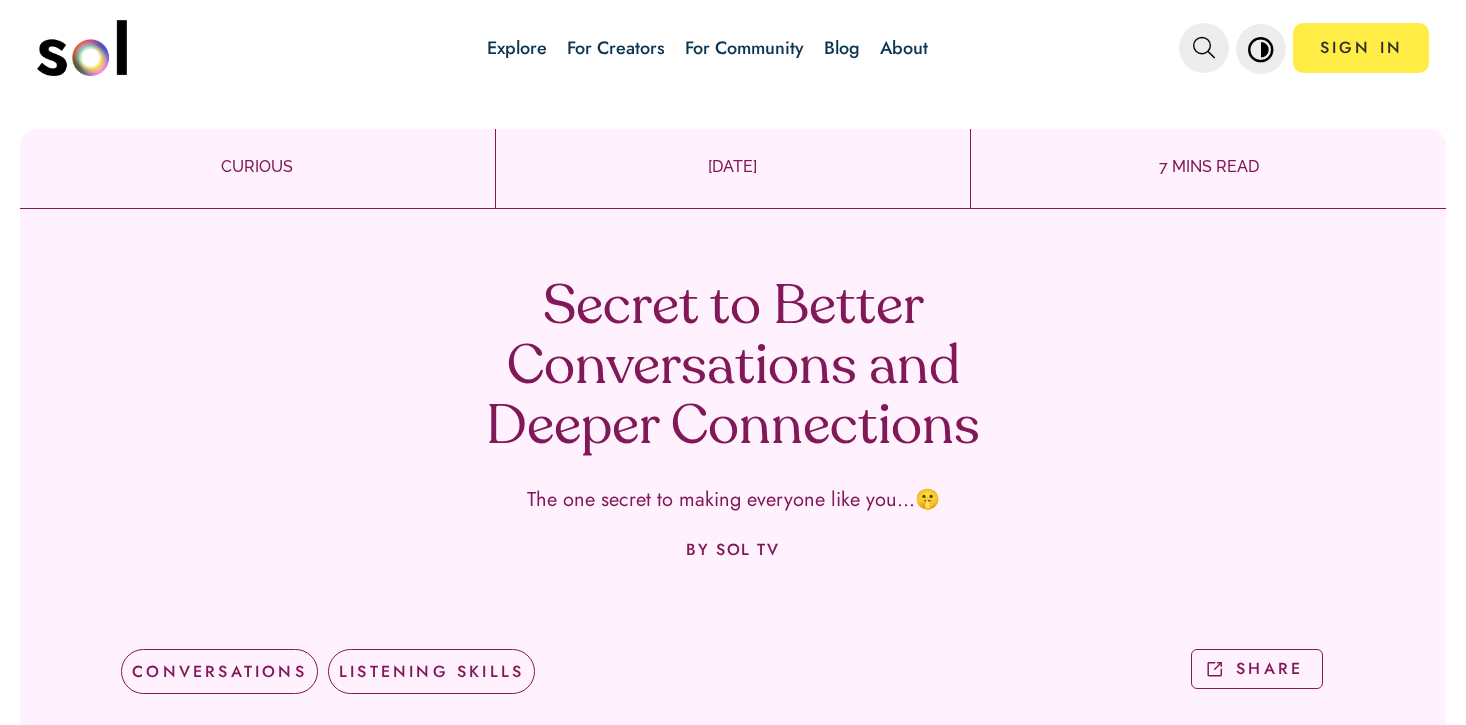 scroll, scrollTop: 0, scrollLeft: 0, axis: both 